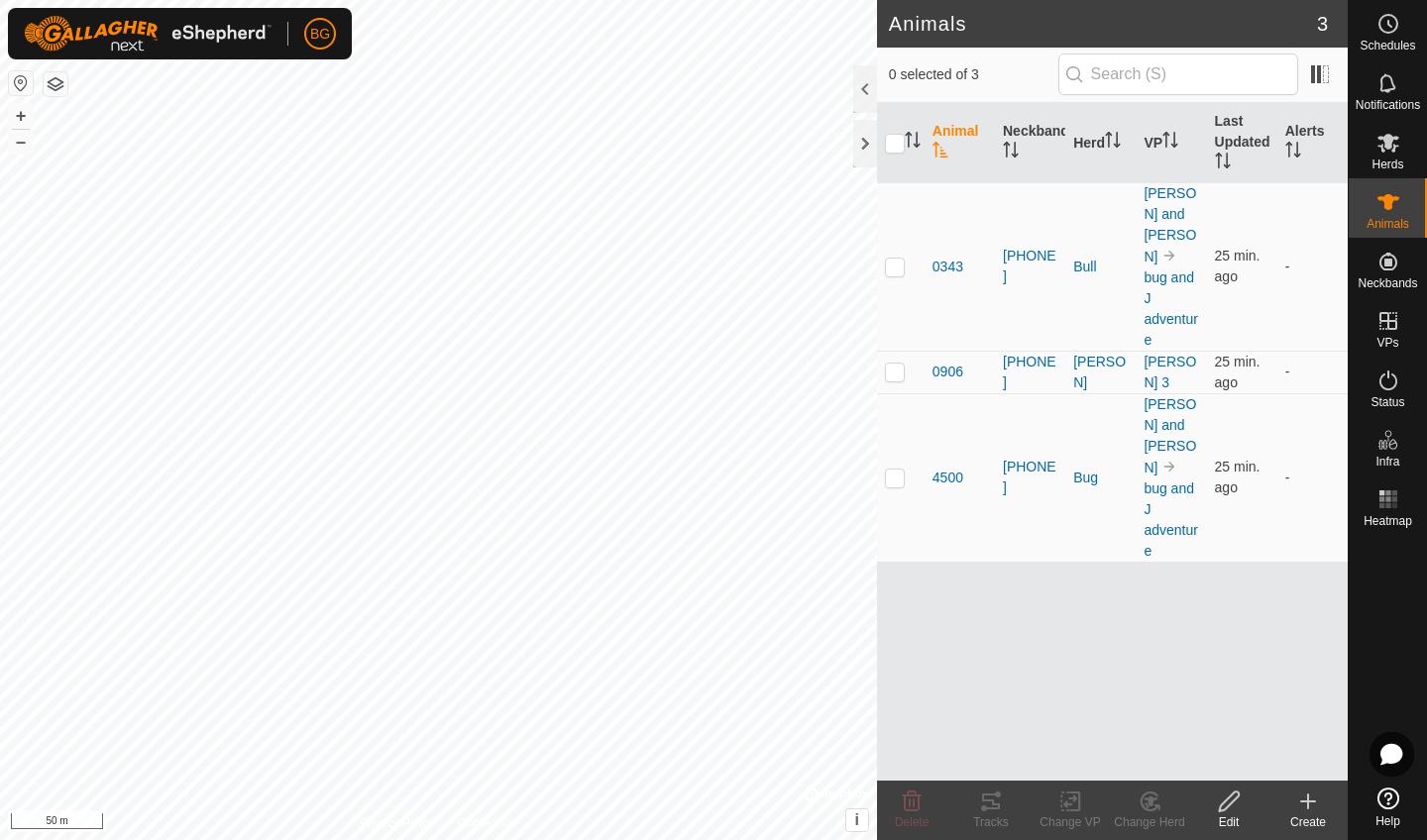 scroll, scrollTop: 0, scrollLeft: 0, axis: both 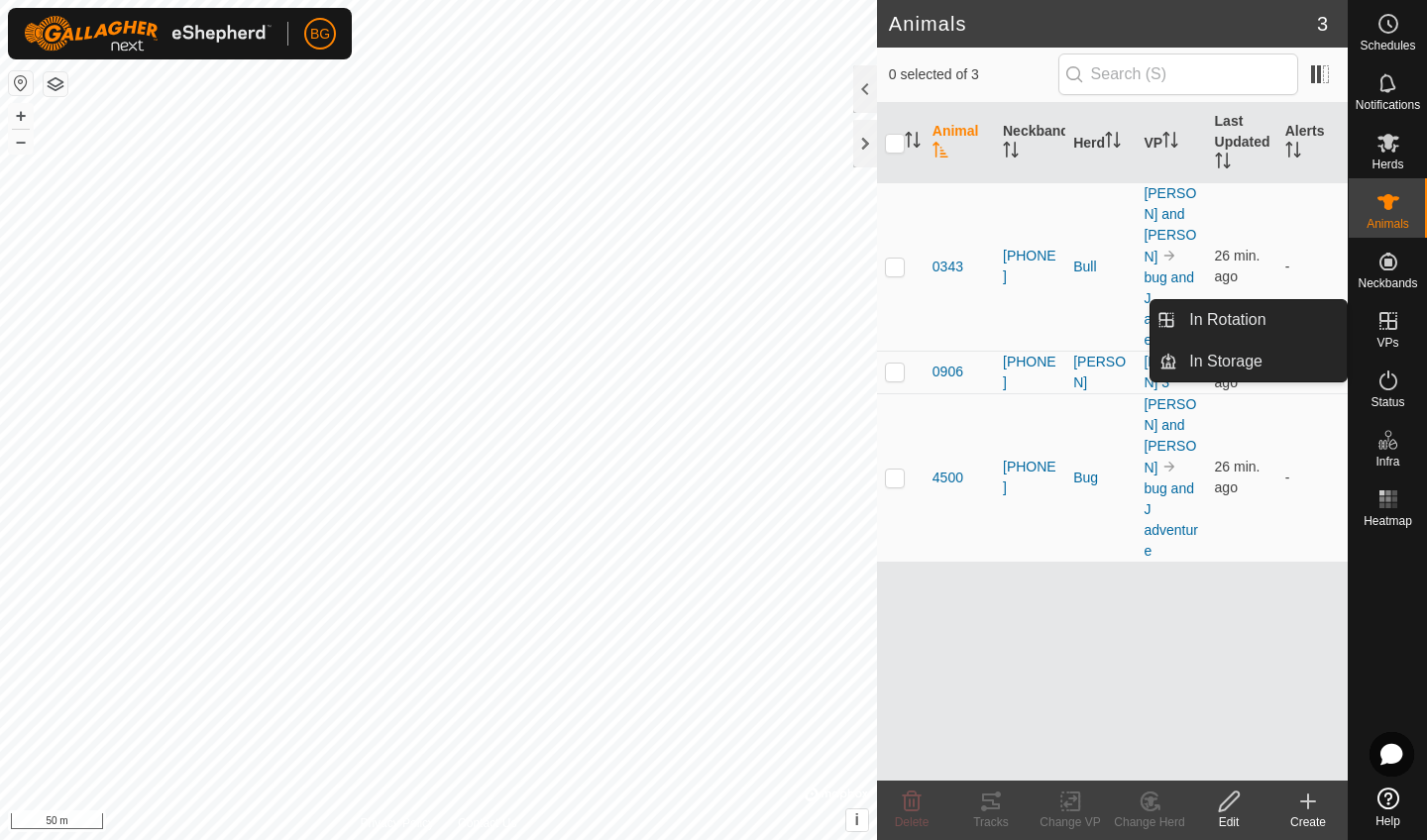 click on "VPs" at bounding box center (1387, 343) 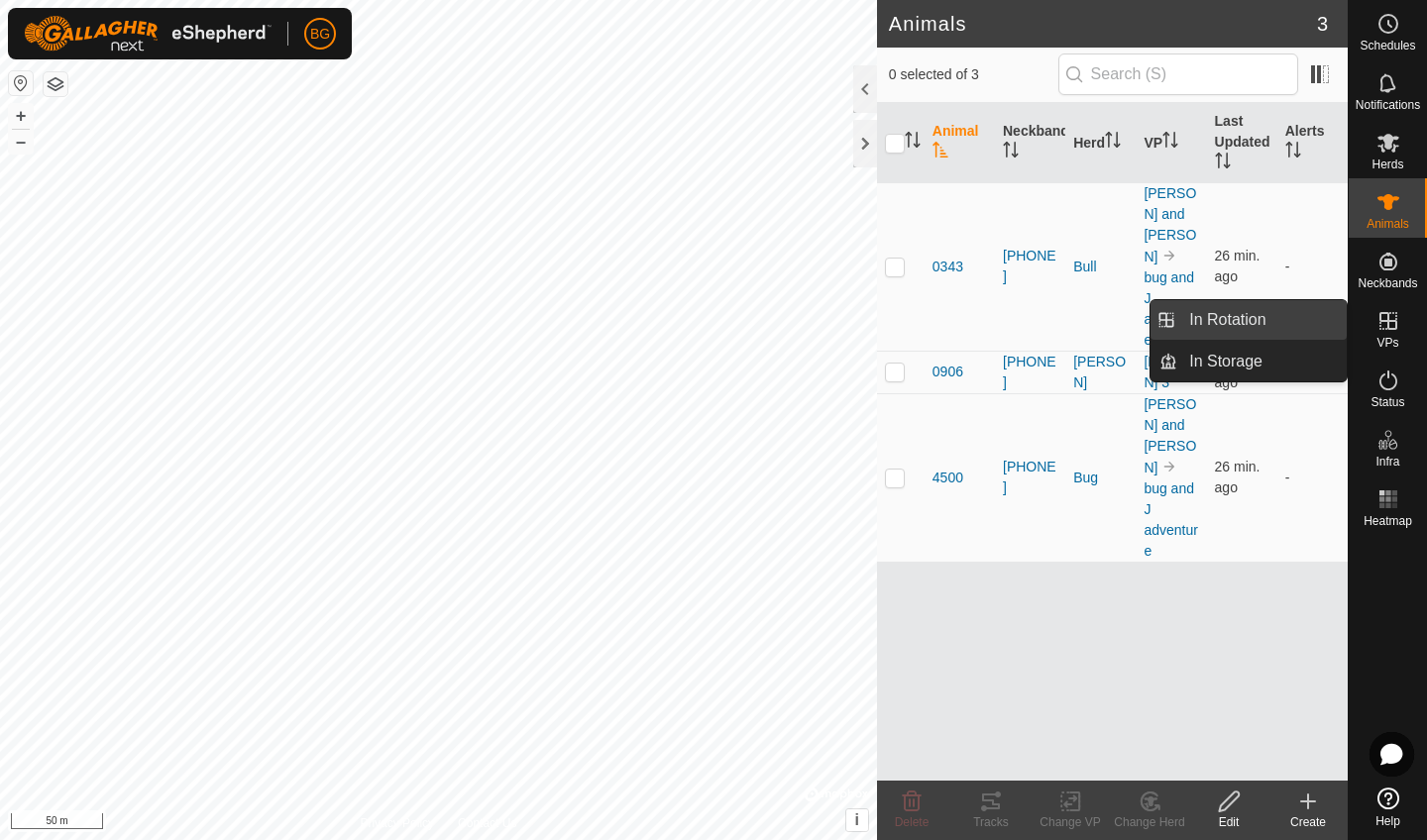 click on "In Rotation" at bounding box center [1262, 320] 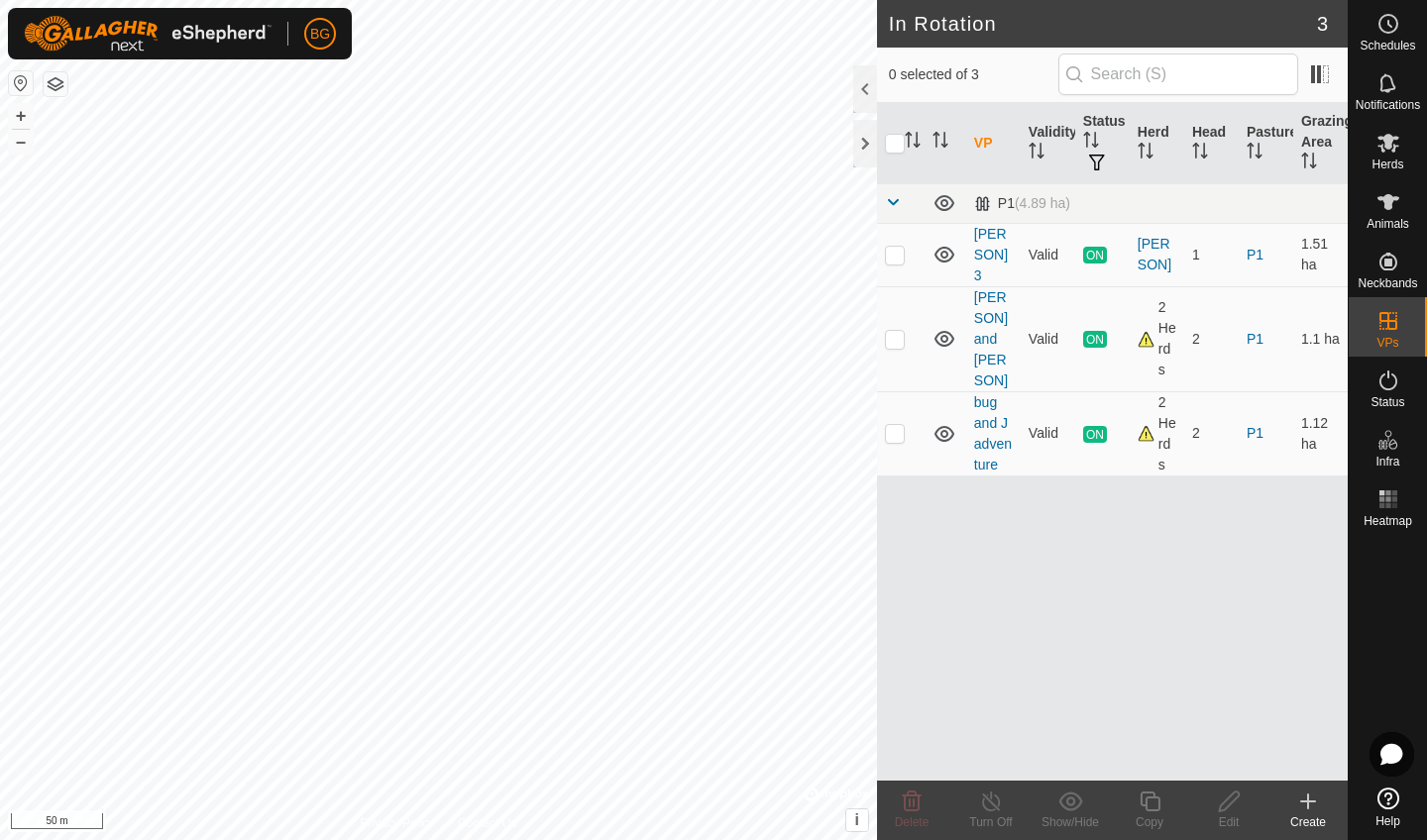 click 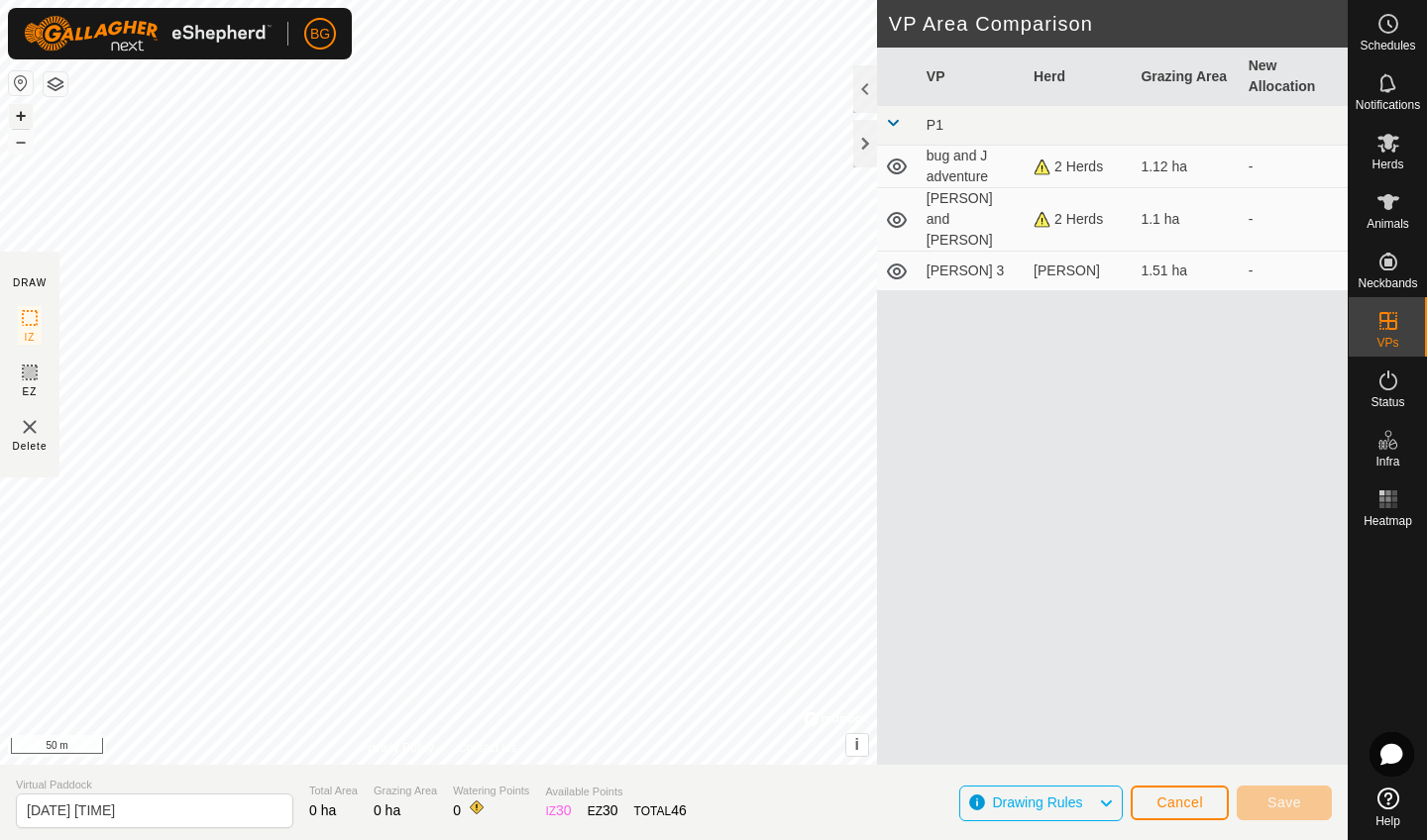 click on "+" at bounding box center [21, 116] 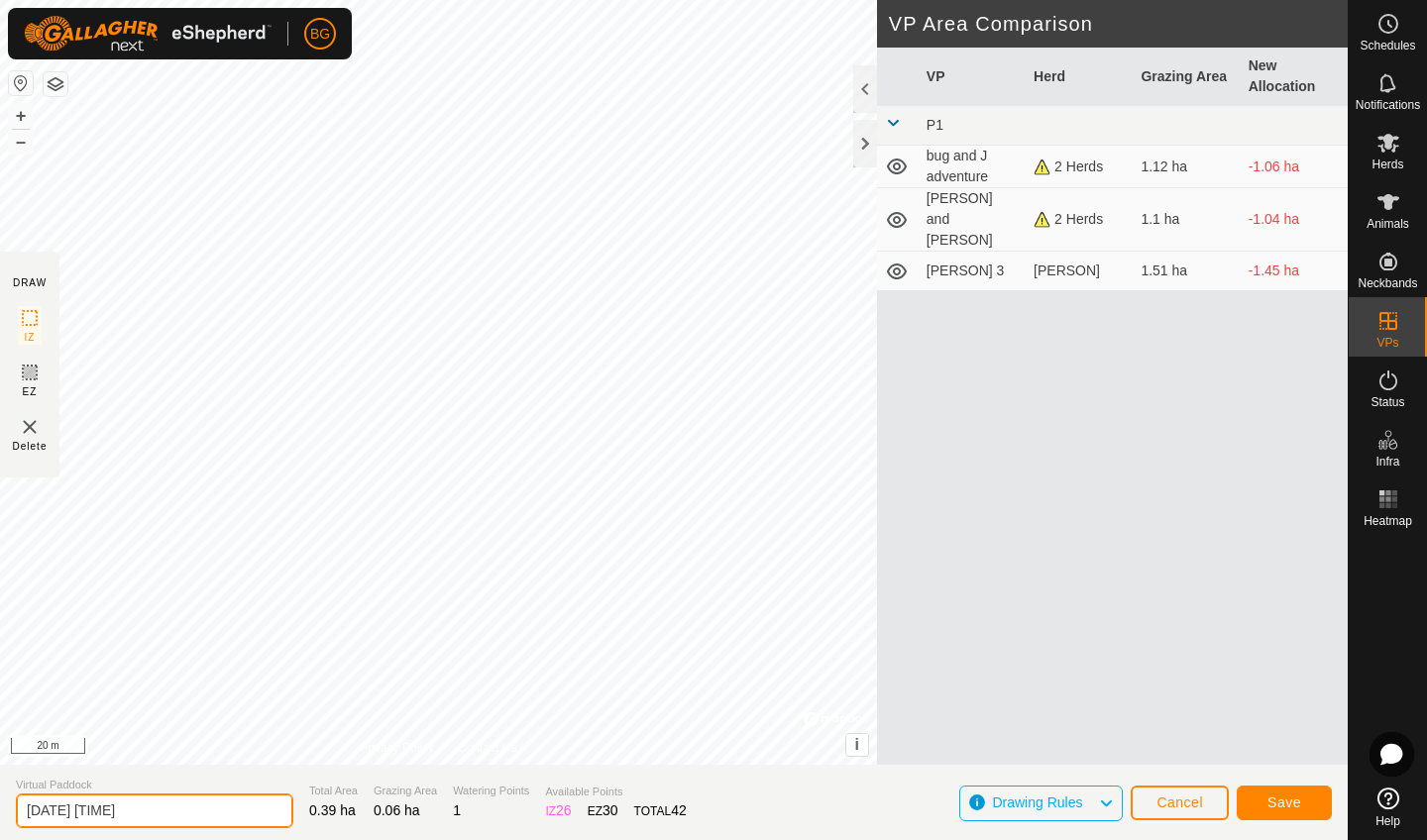 click on "[DATE] [TIME]" 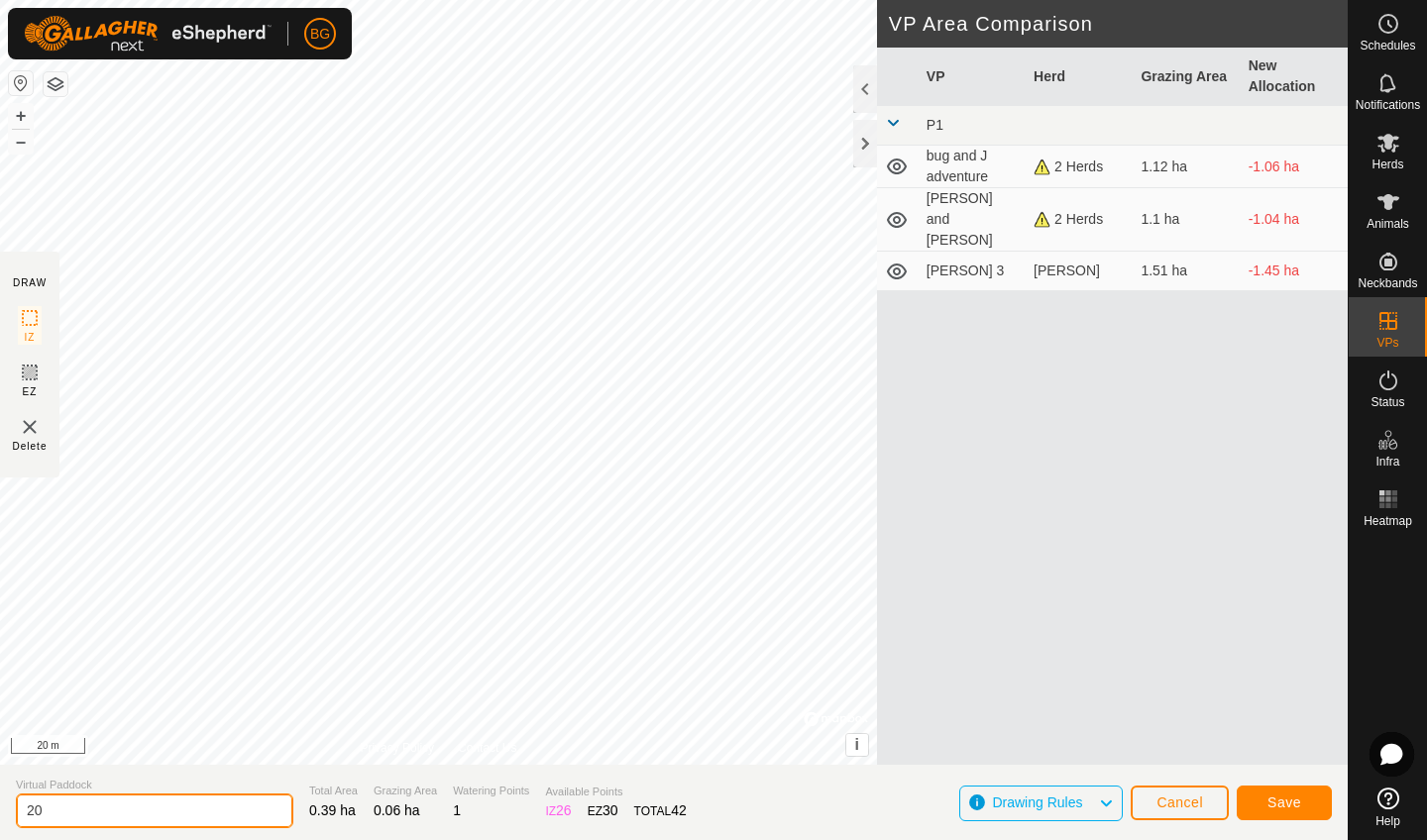 type on "2" 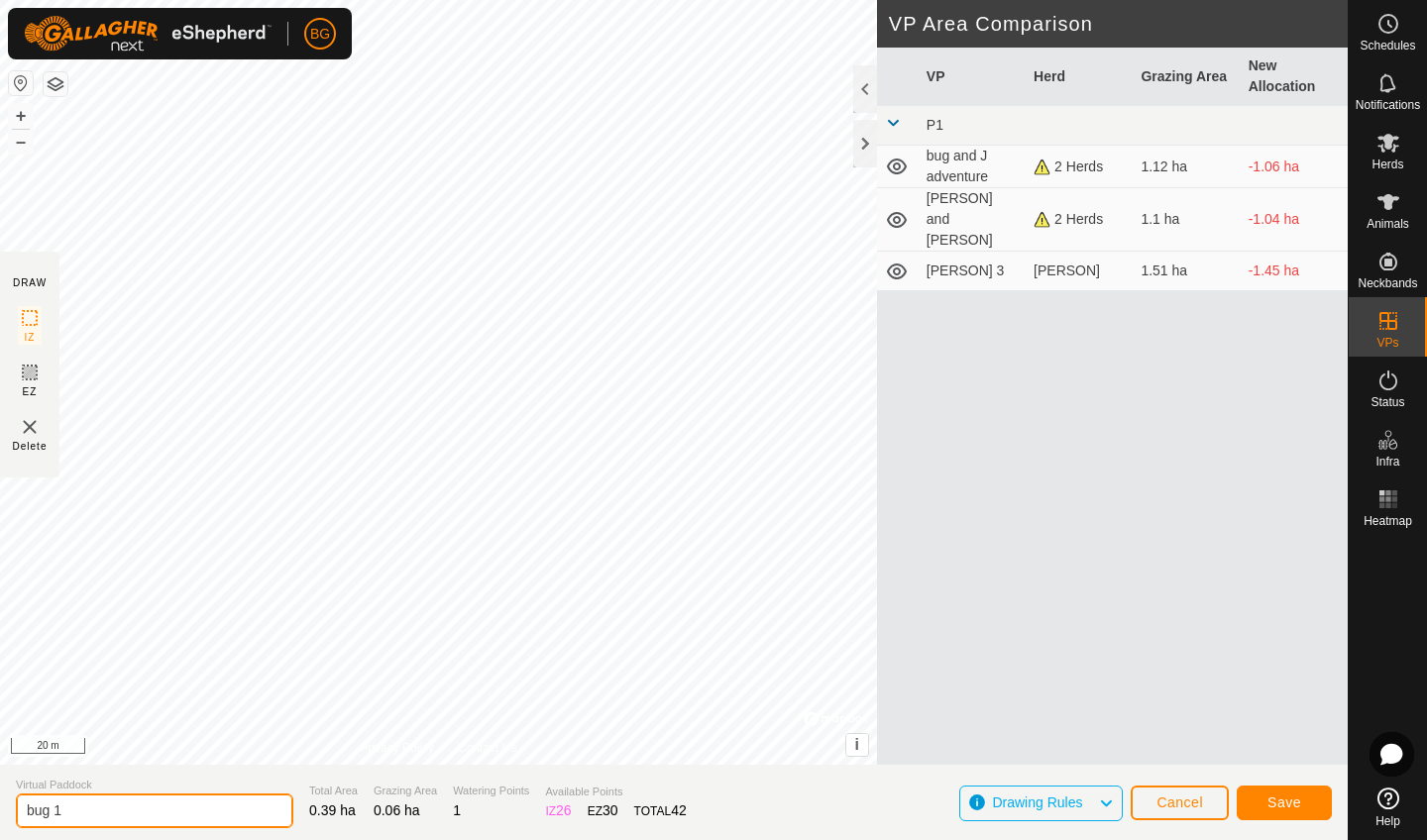 type on "bug 1" 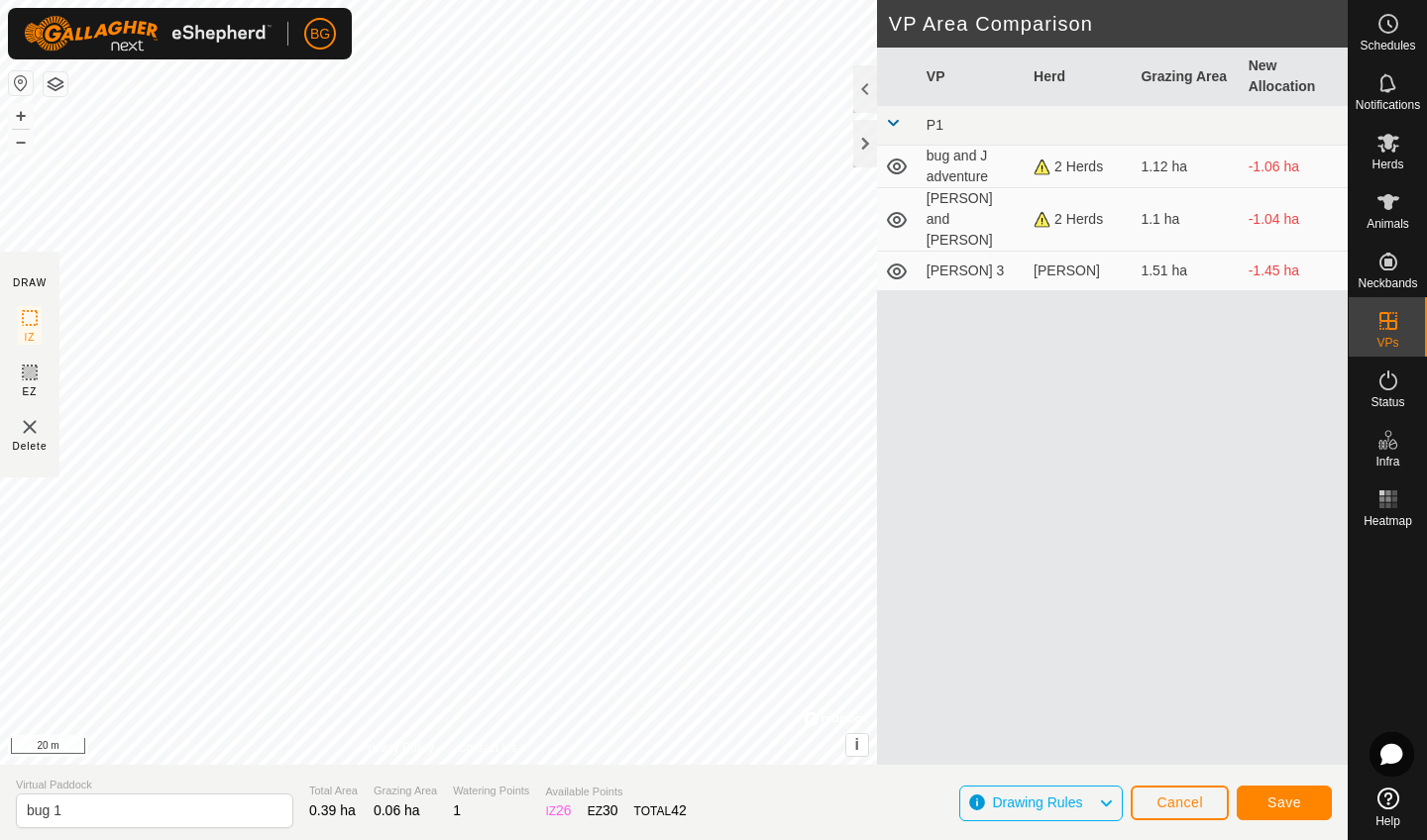 click on "Save" 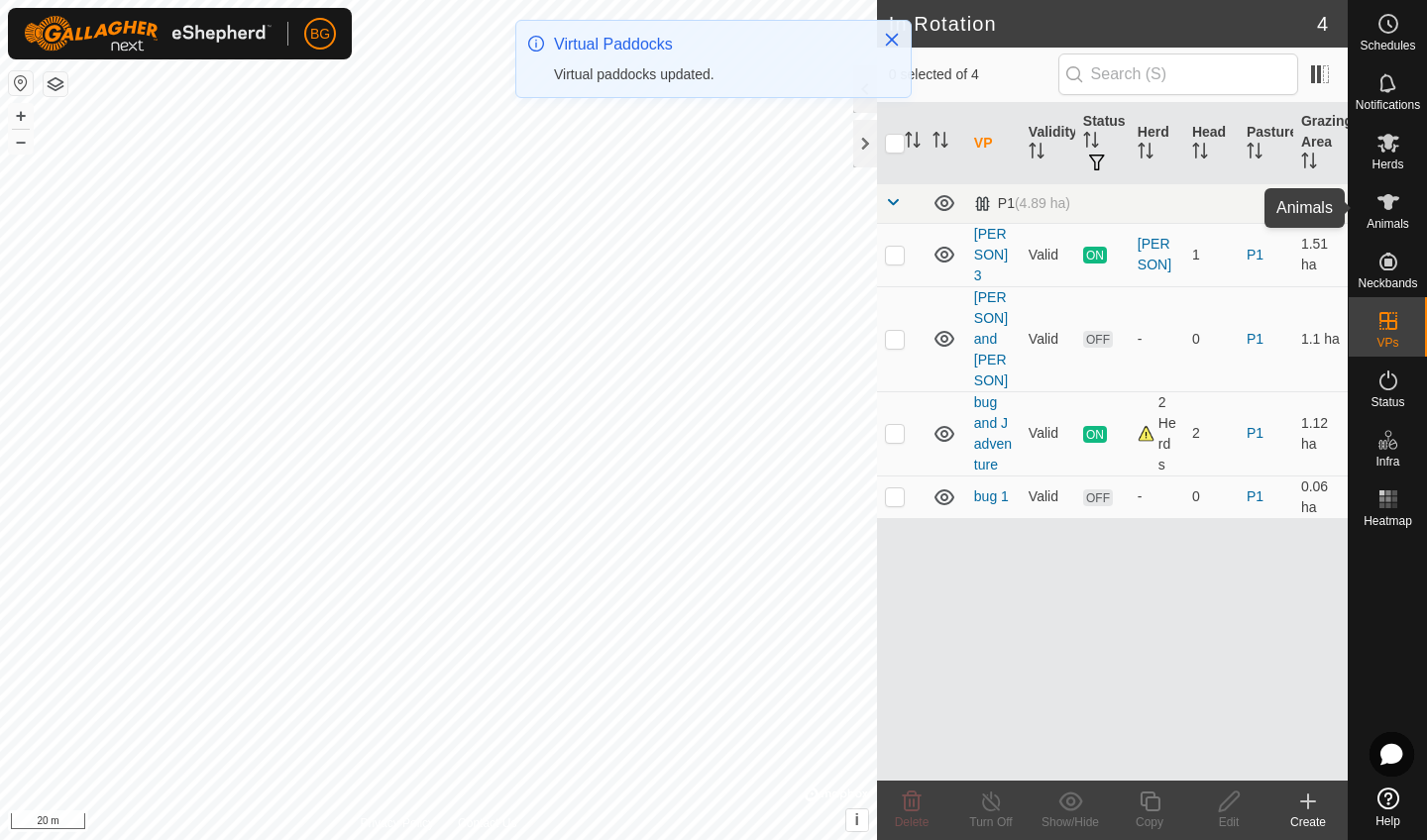 click on "Animals" at bounding box center [1387, 224] 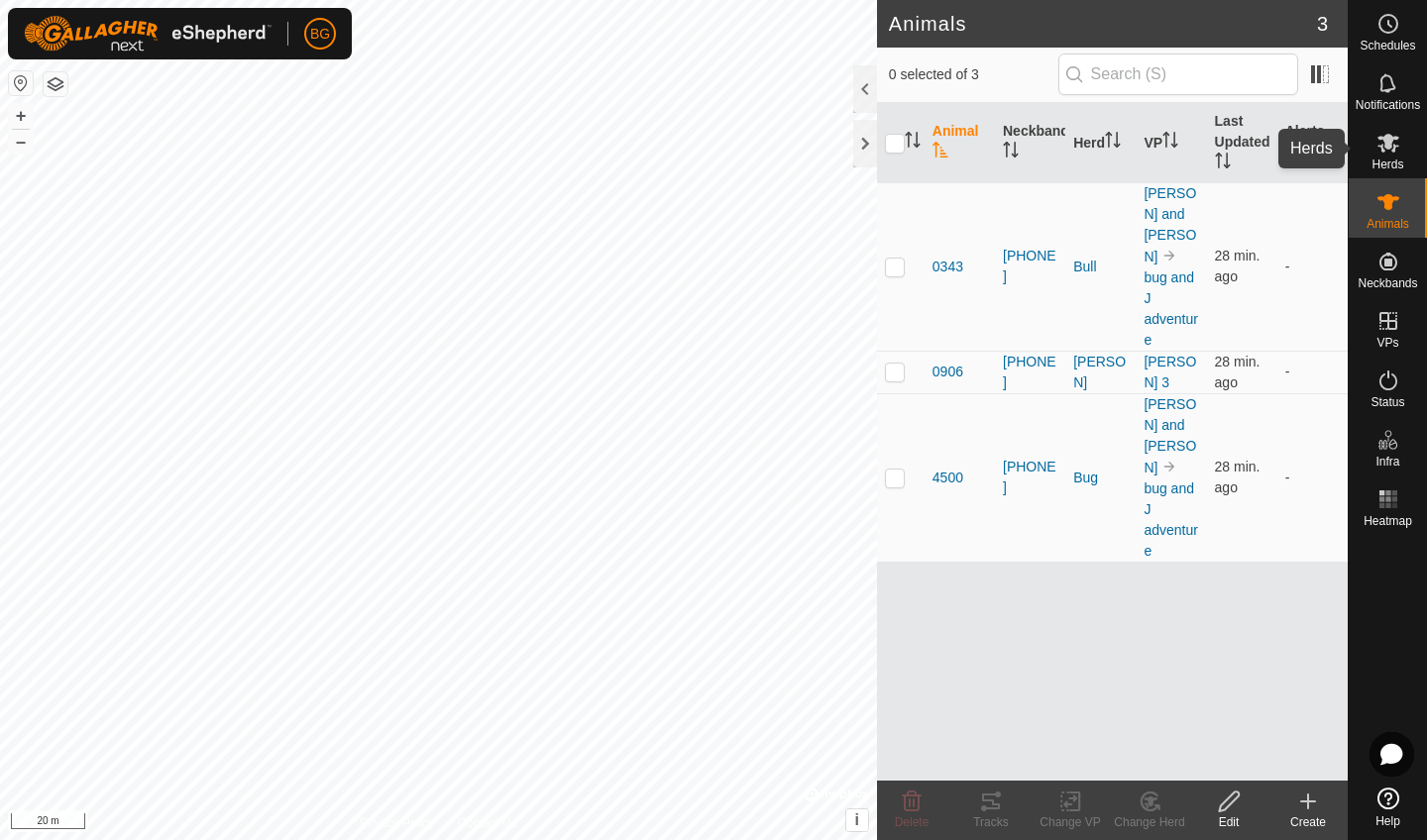 click 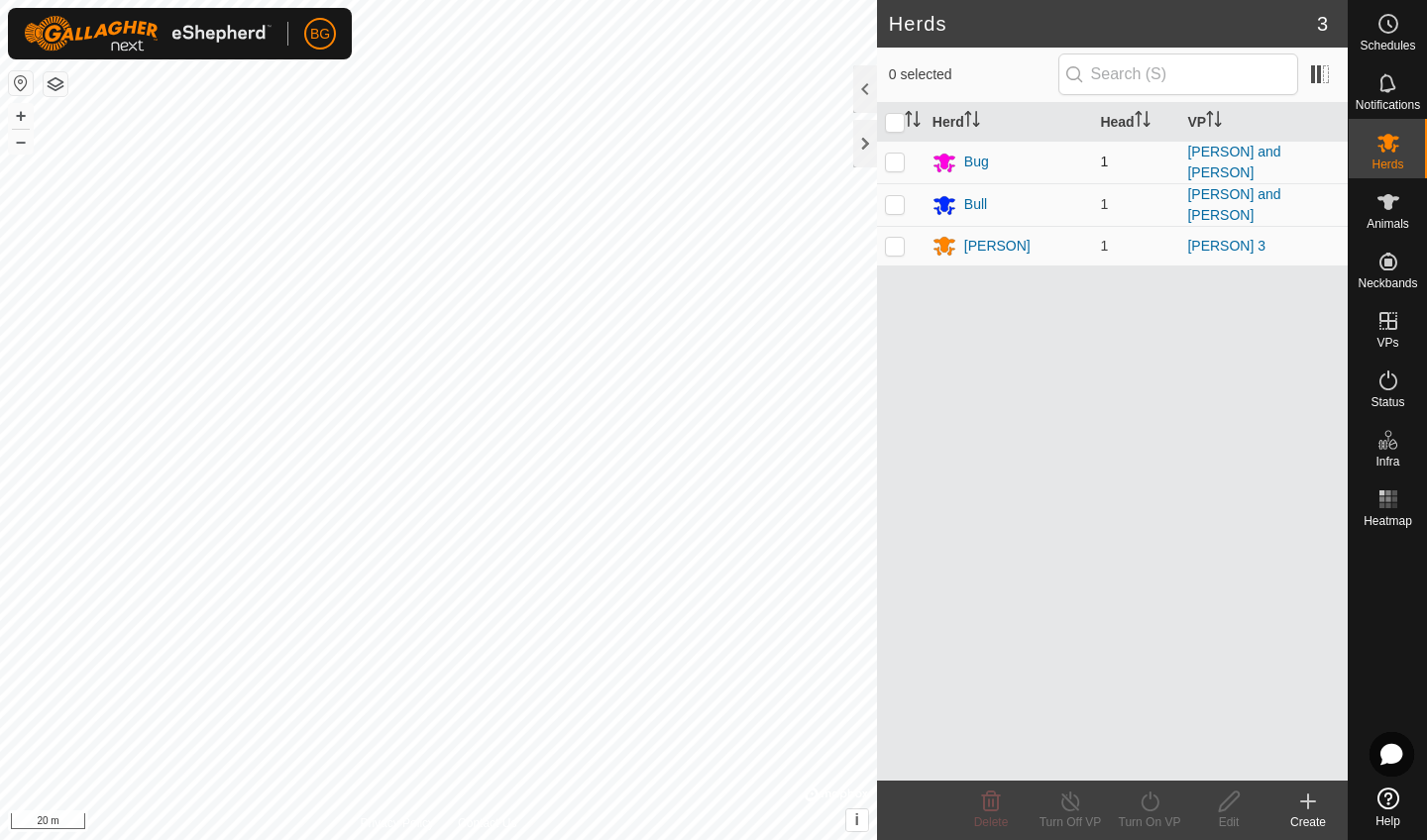 click at bounding box center [895, 161] 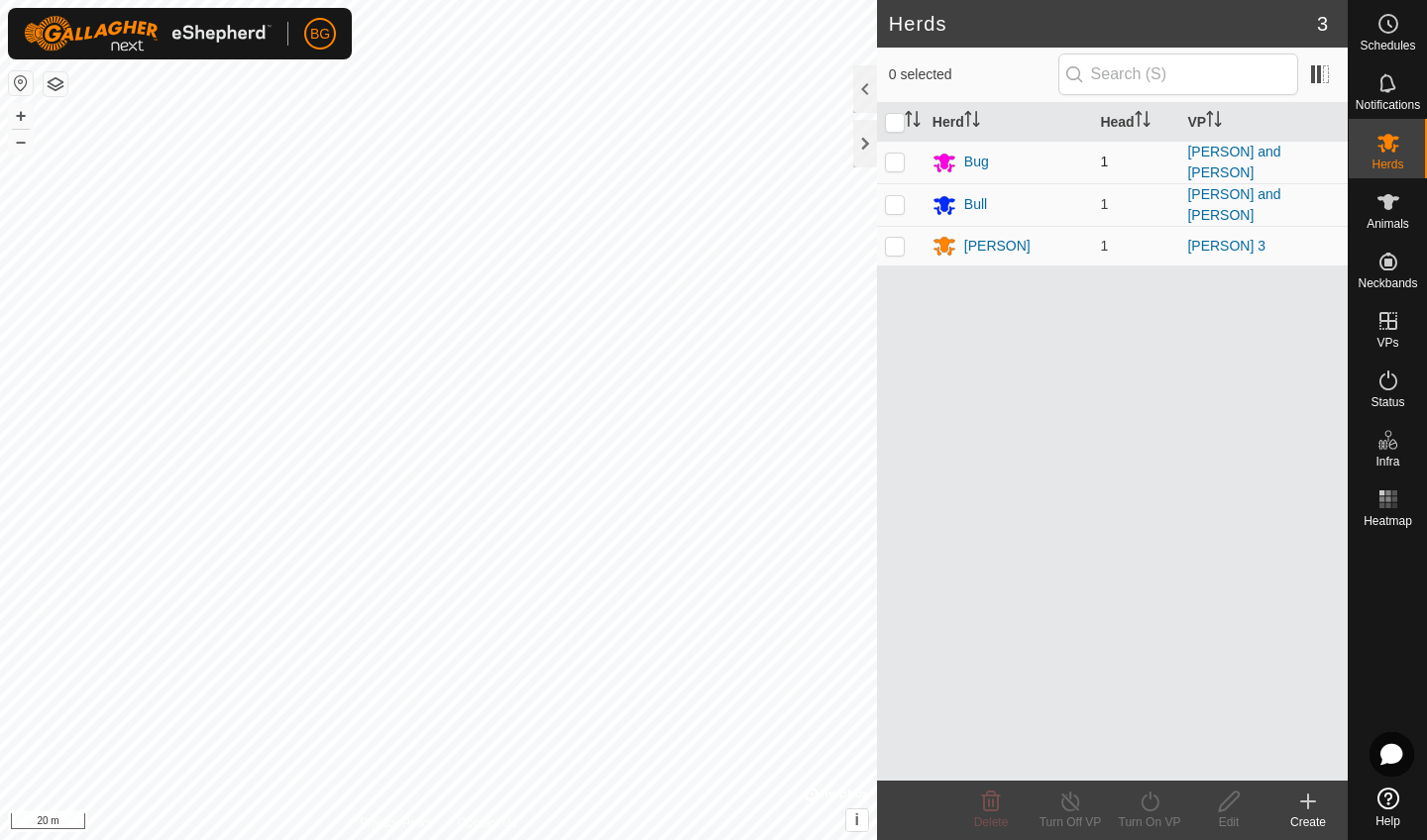 checkbox on "true" 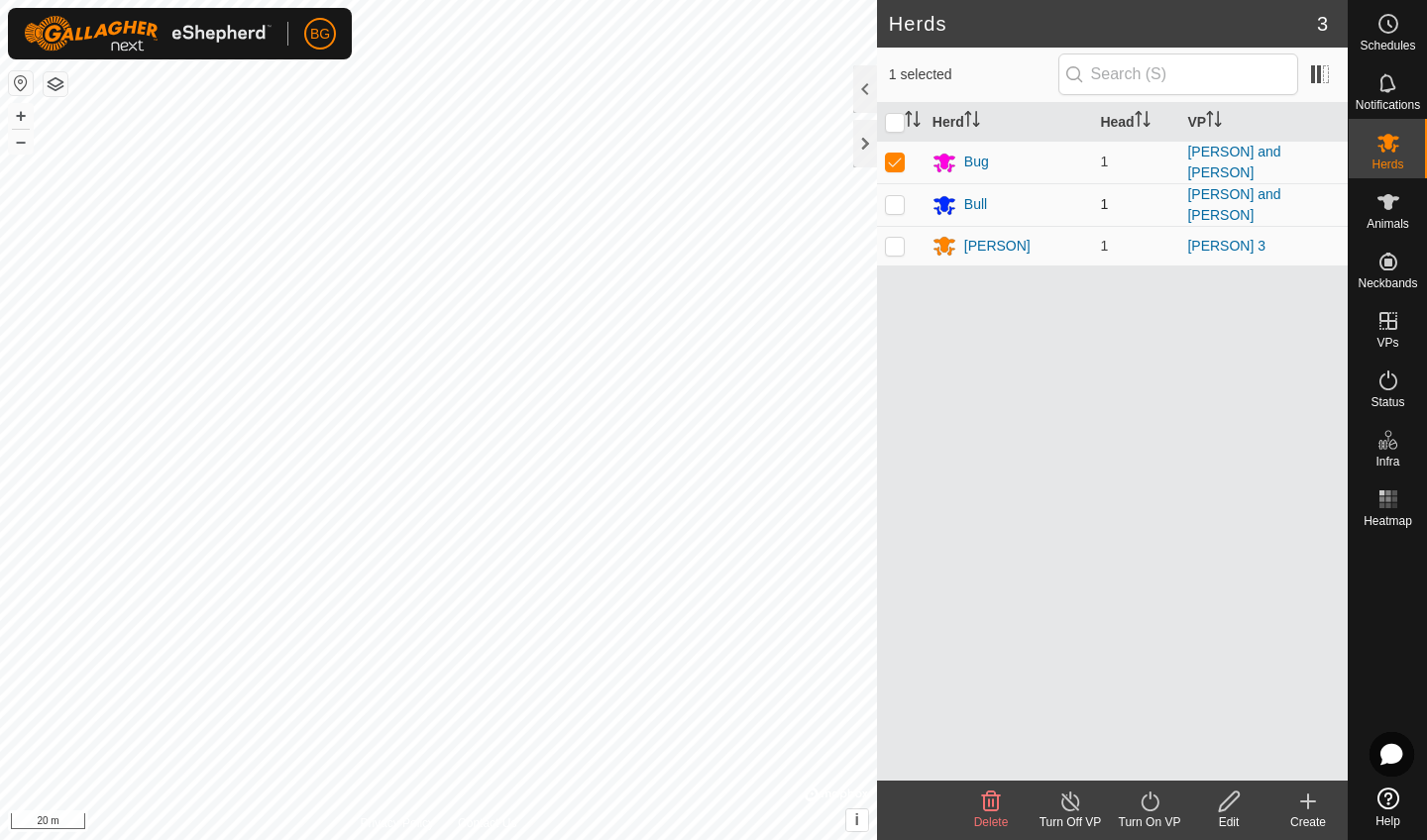 click at bounding box center [895, 204] 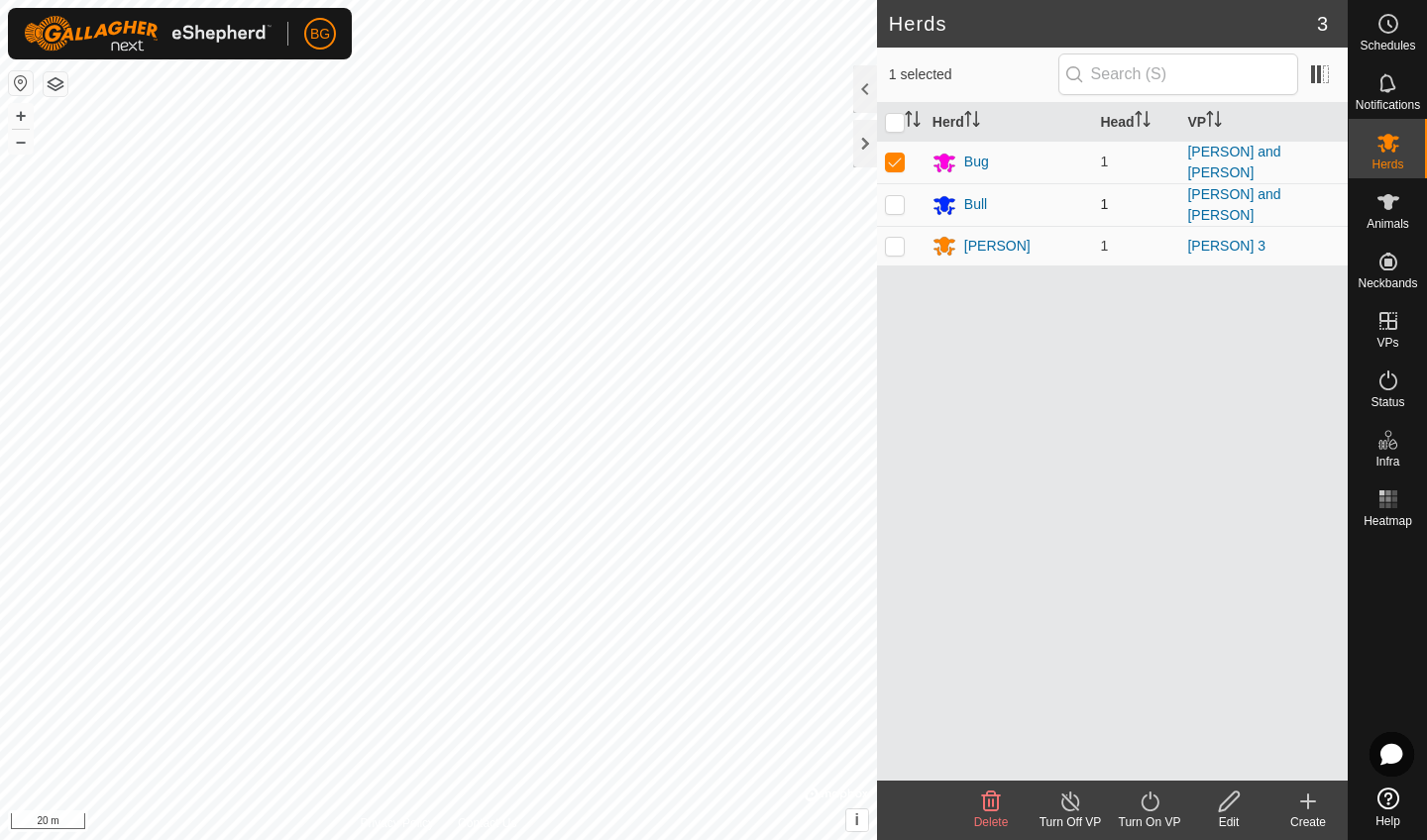 checkbox on "true" 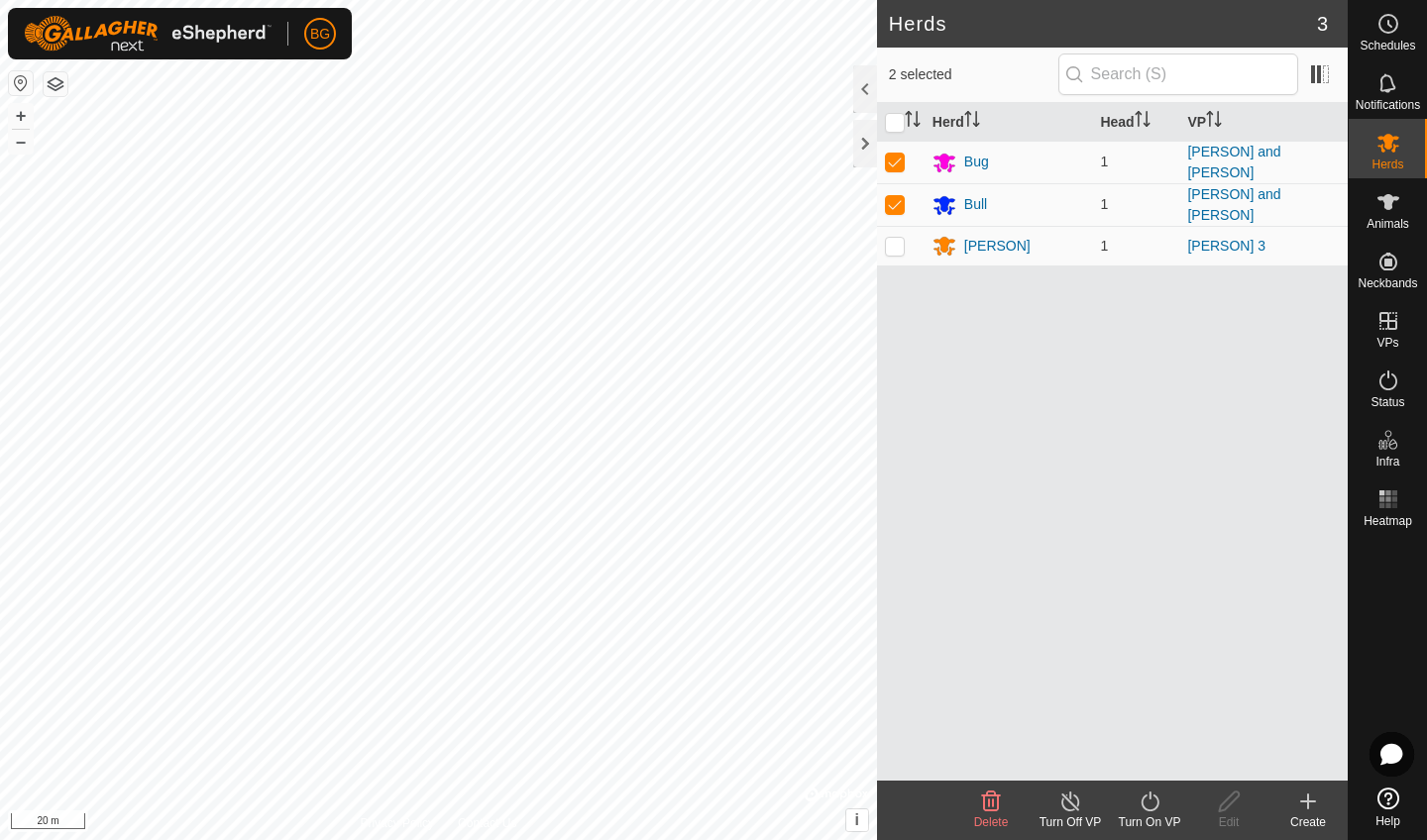 click on "Turn On VP" 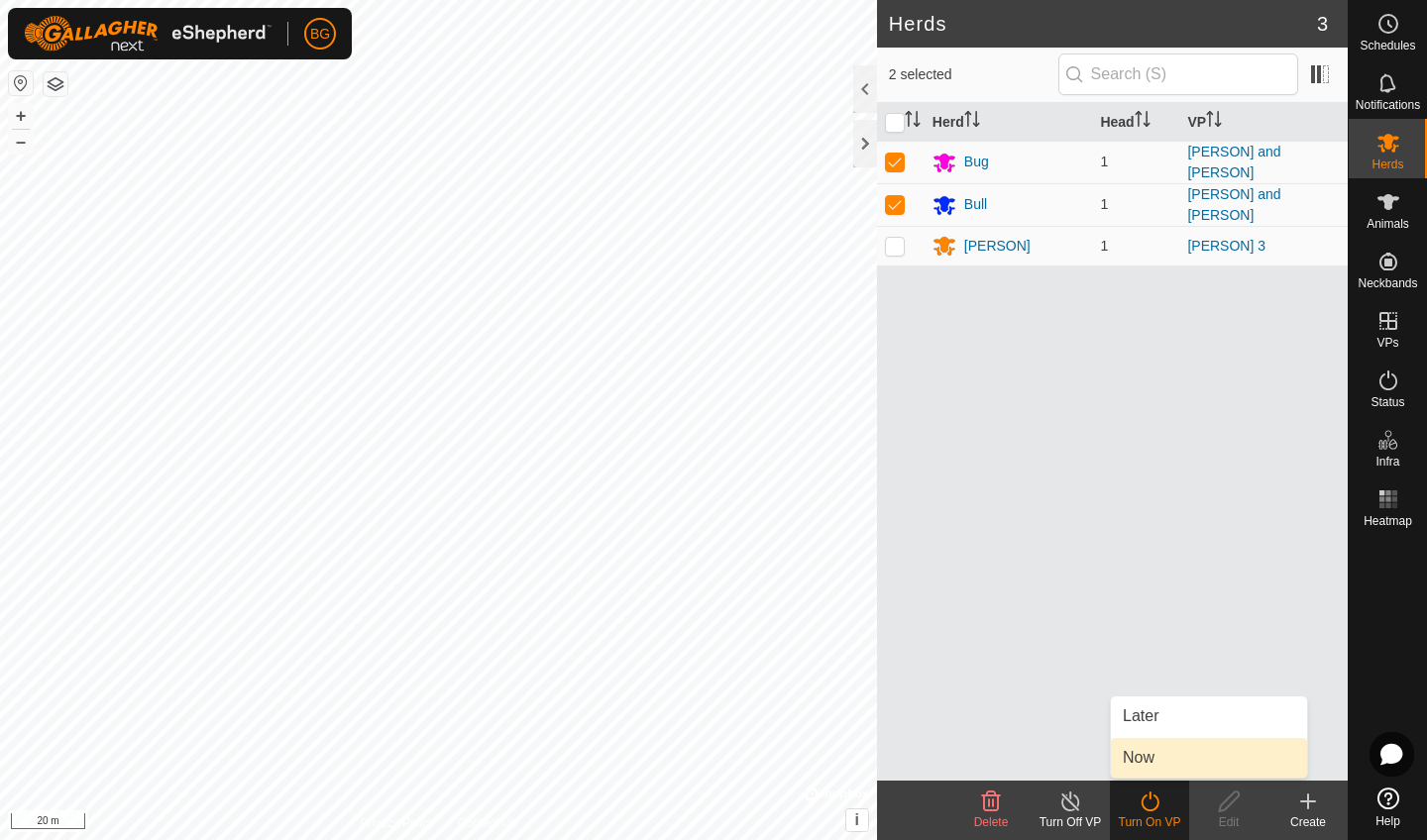click on "Now" at bounding box center (1209, 758) 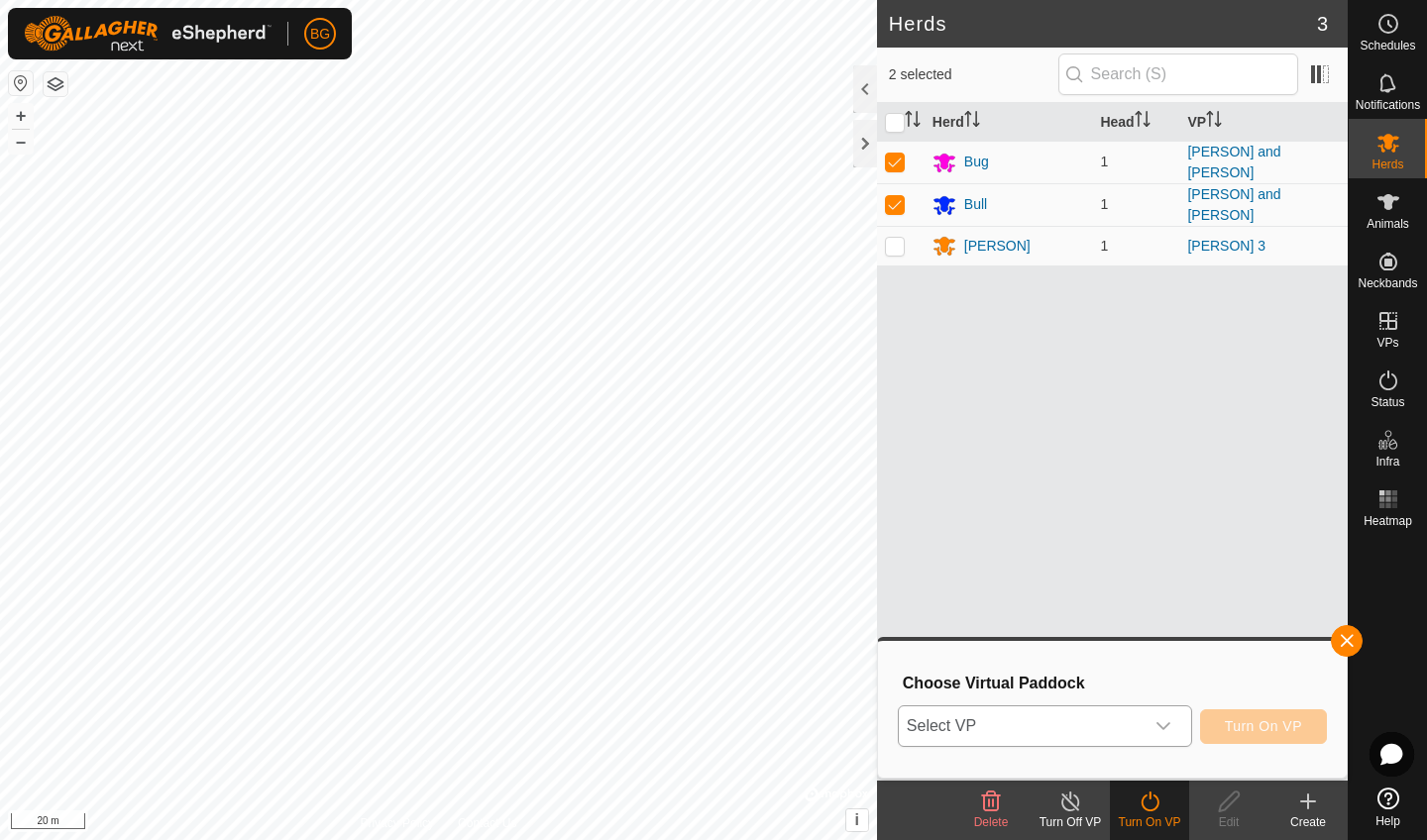 click at bounding box center [1163, 726] 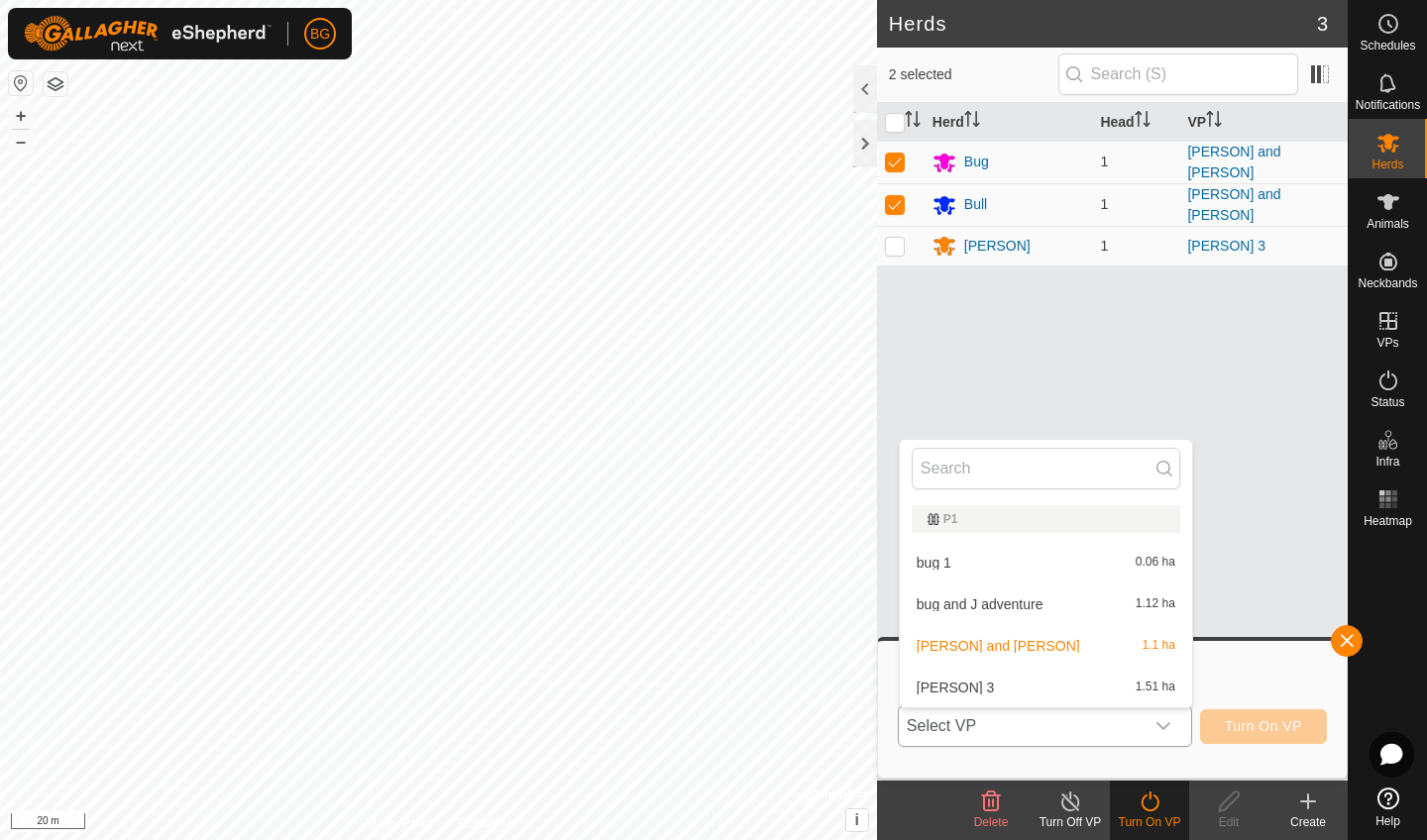 click on "bug 1  0.06 ha" at bounding box center (1045, 563) 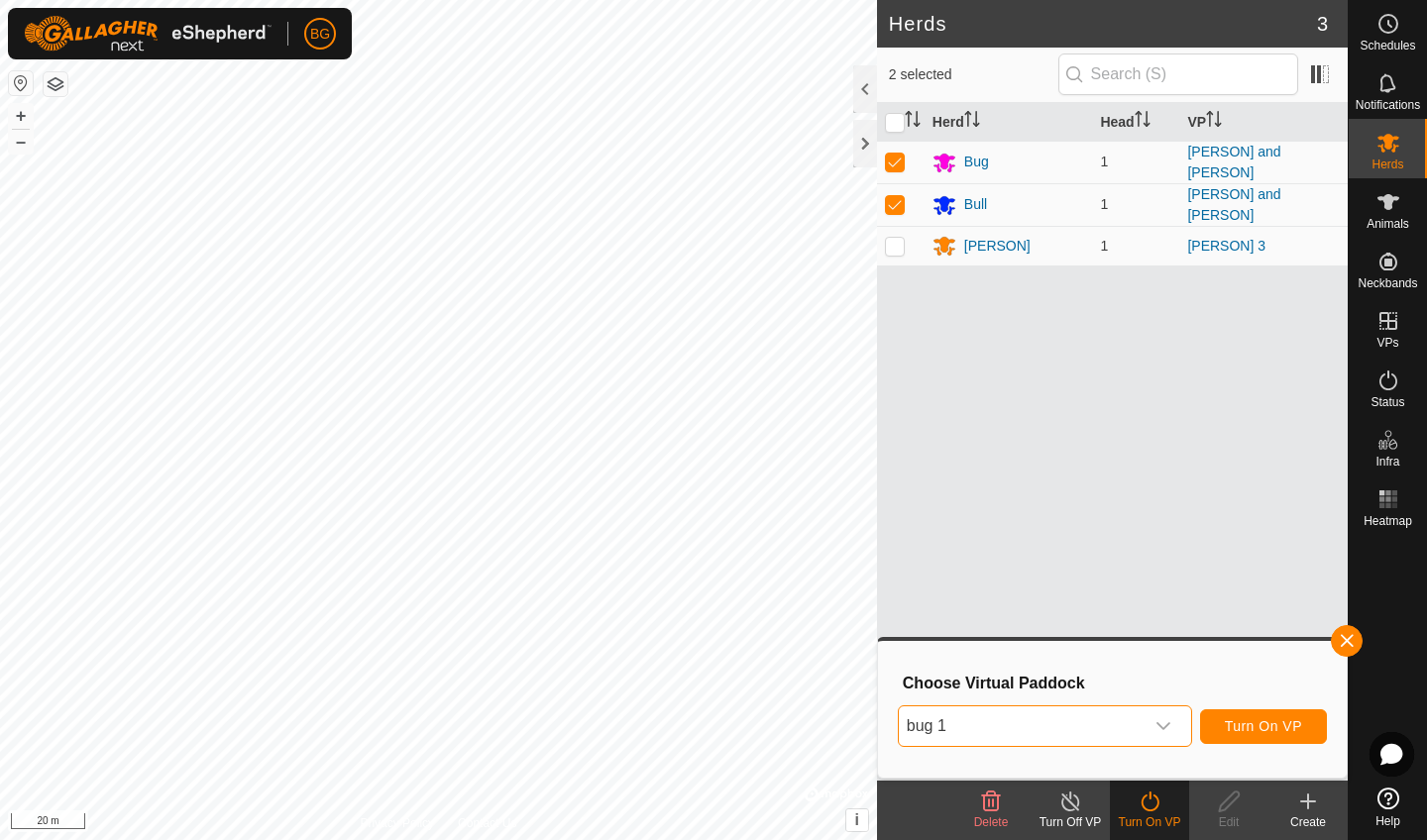 click on "Turn On VP" at bounding box center (1263, 726) 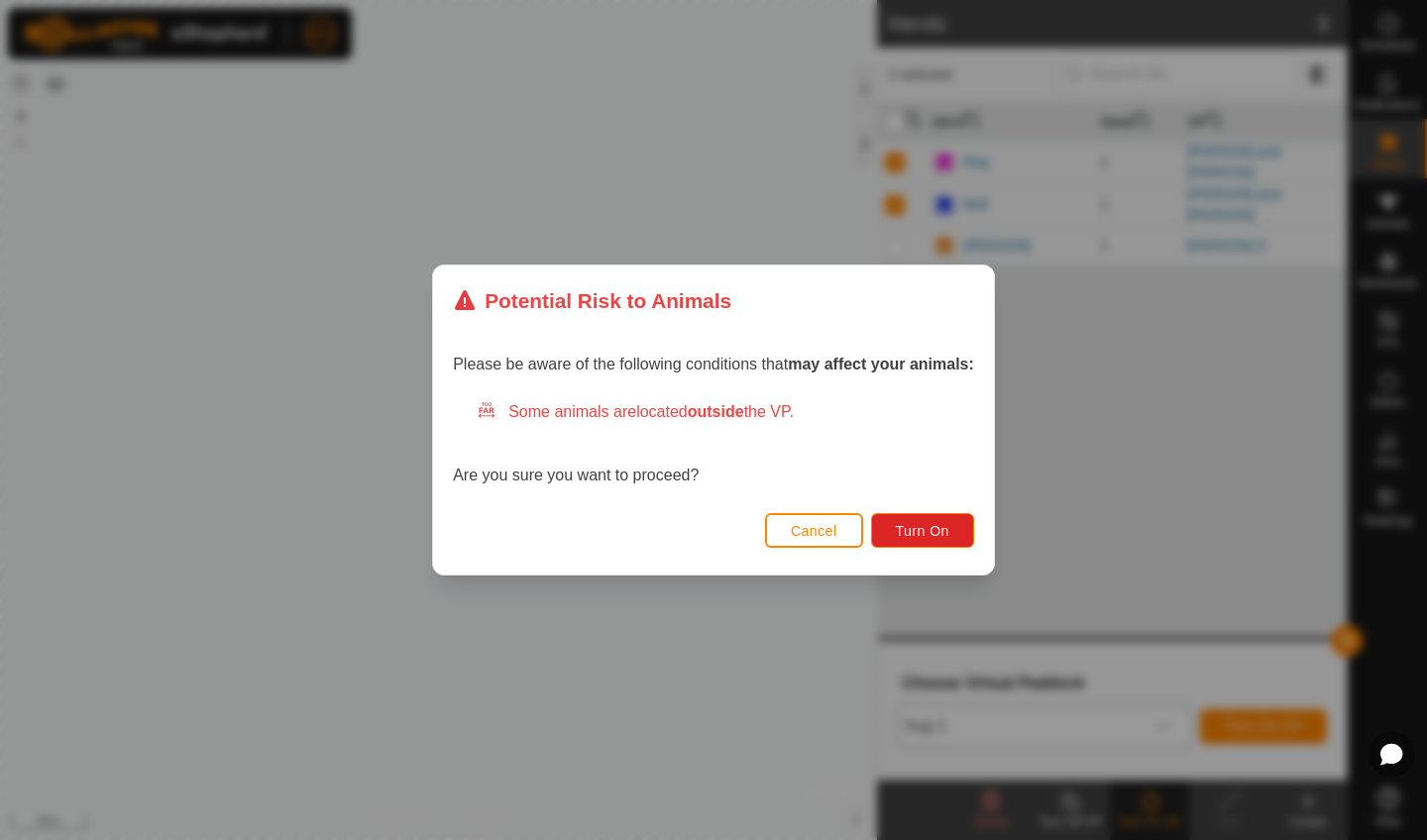 click on "Cancel" at bounding box center (814, 531) 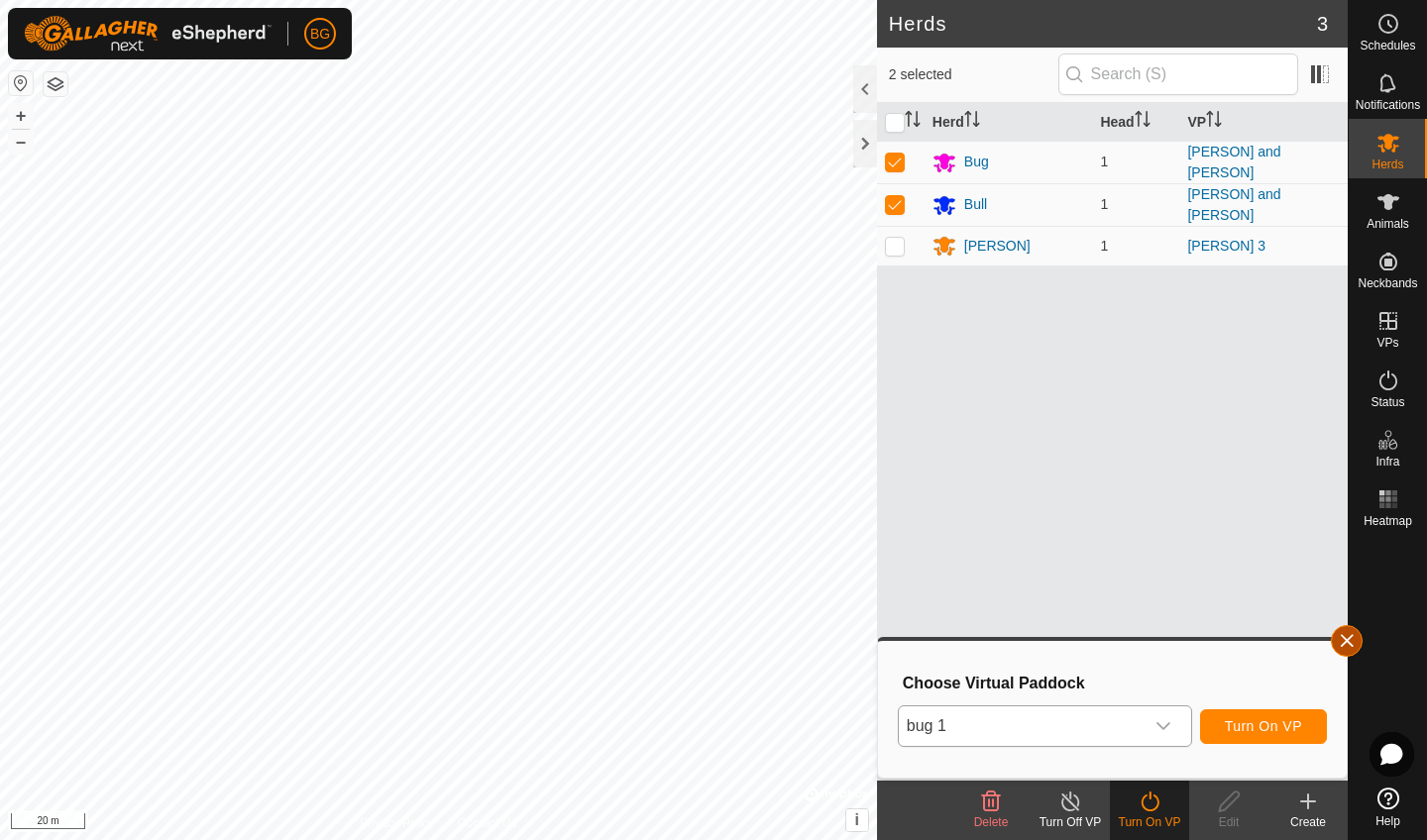 click at bounding box center [1347, 641] 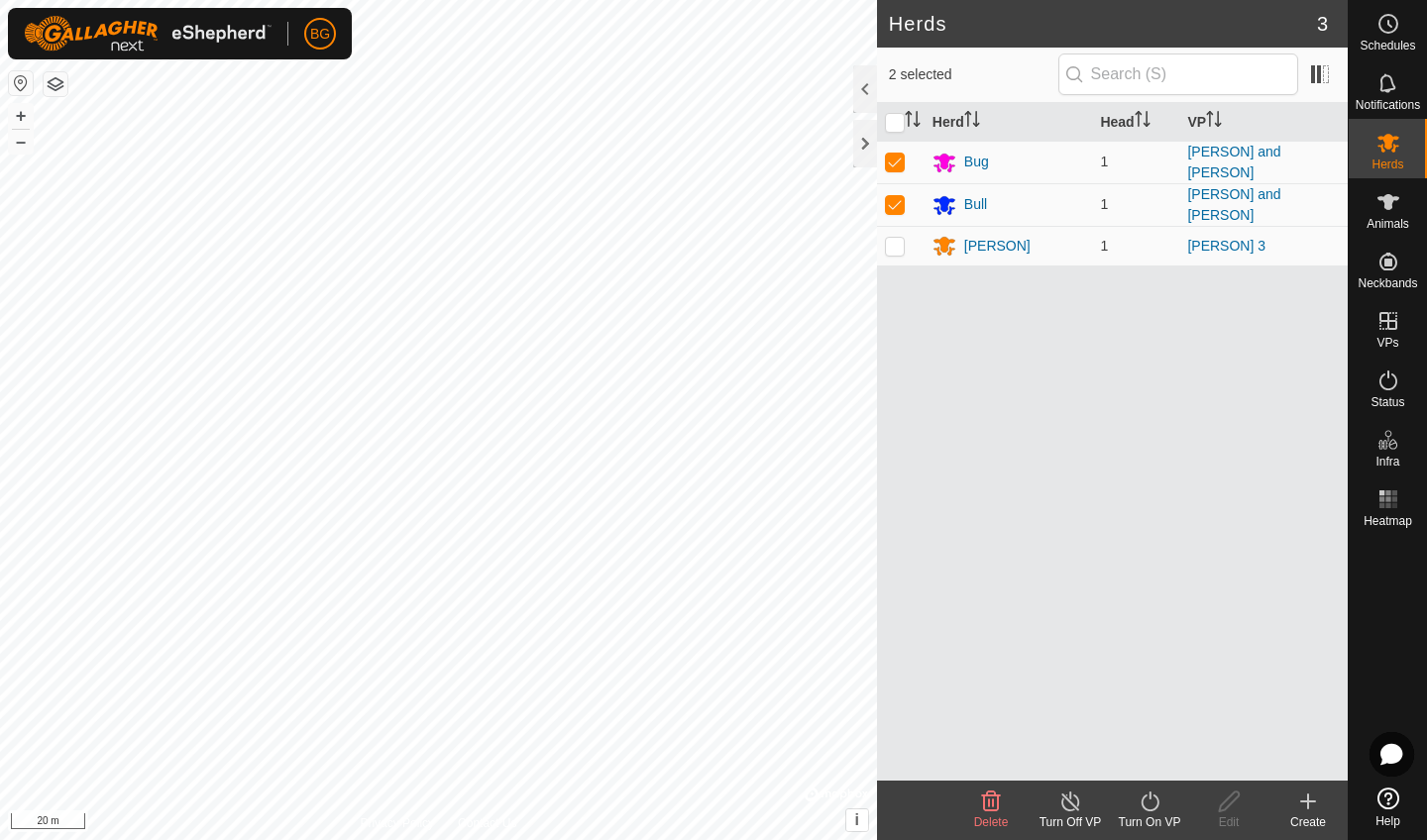 click 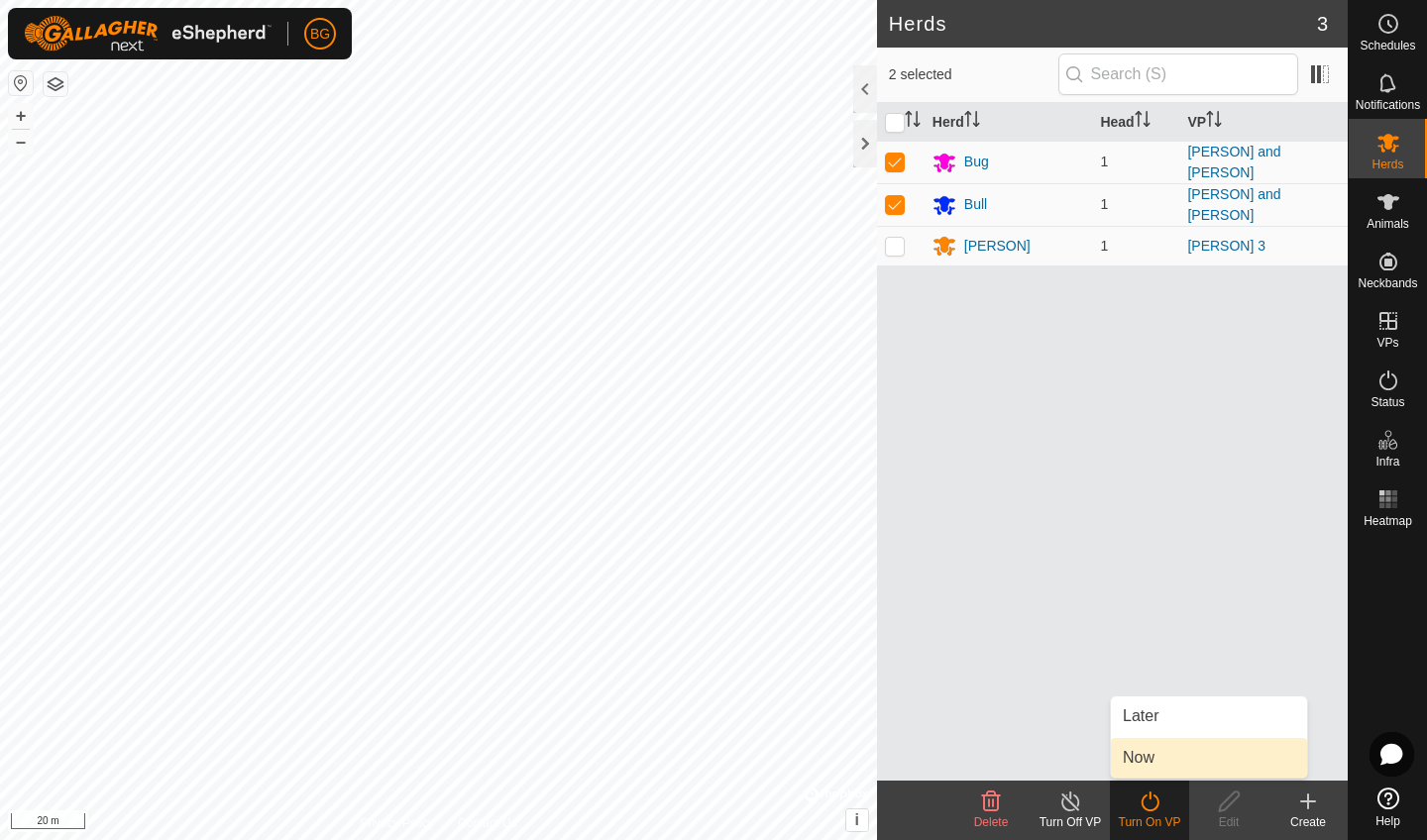 click on "Now" at bounding box center [1209, 758] 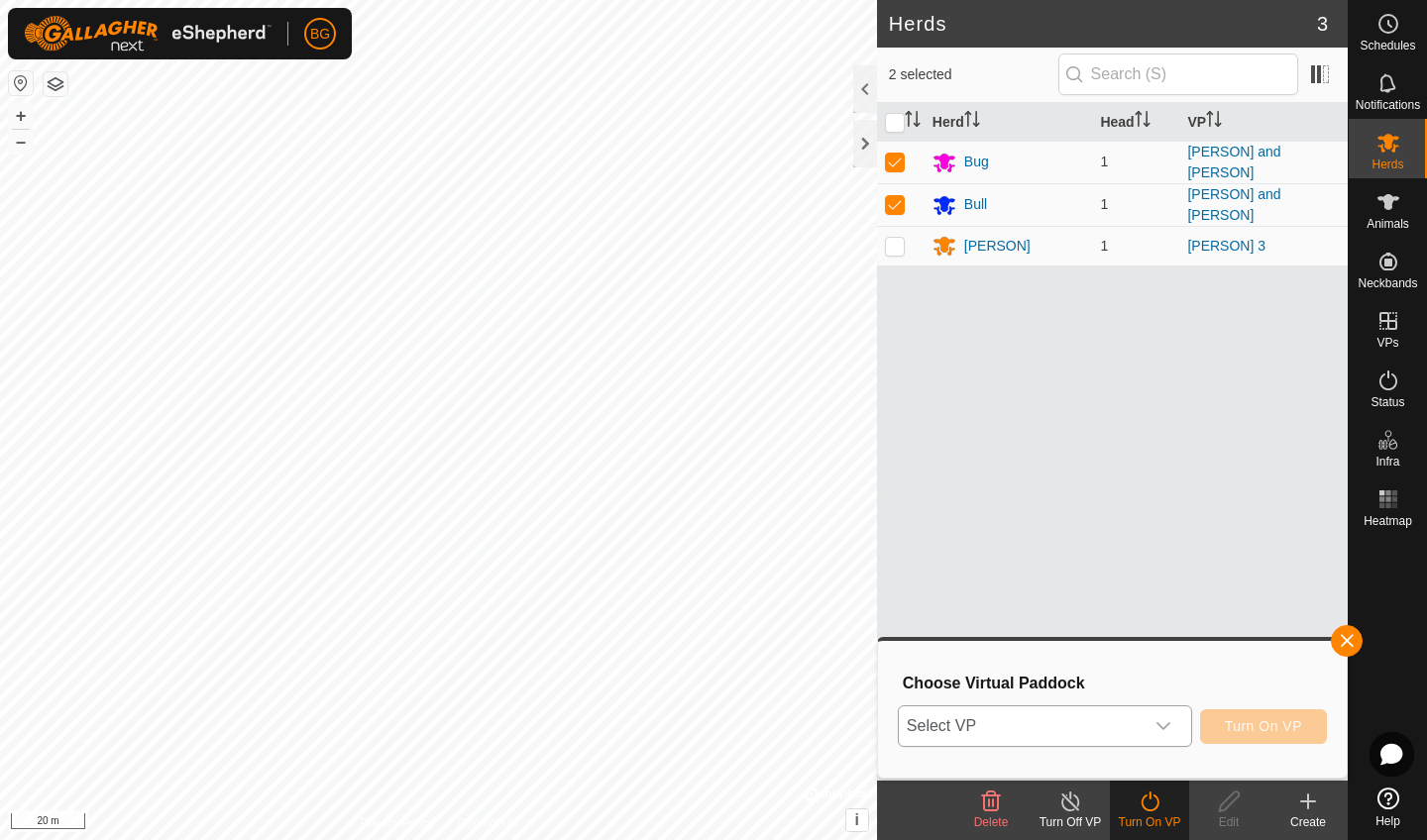 click 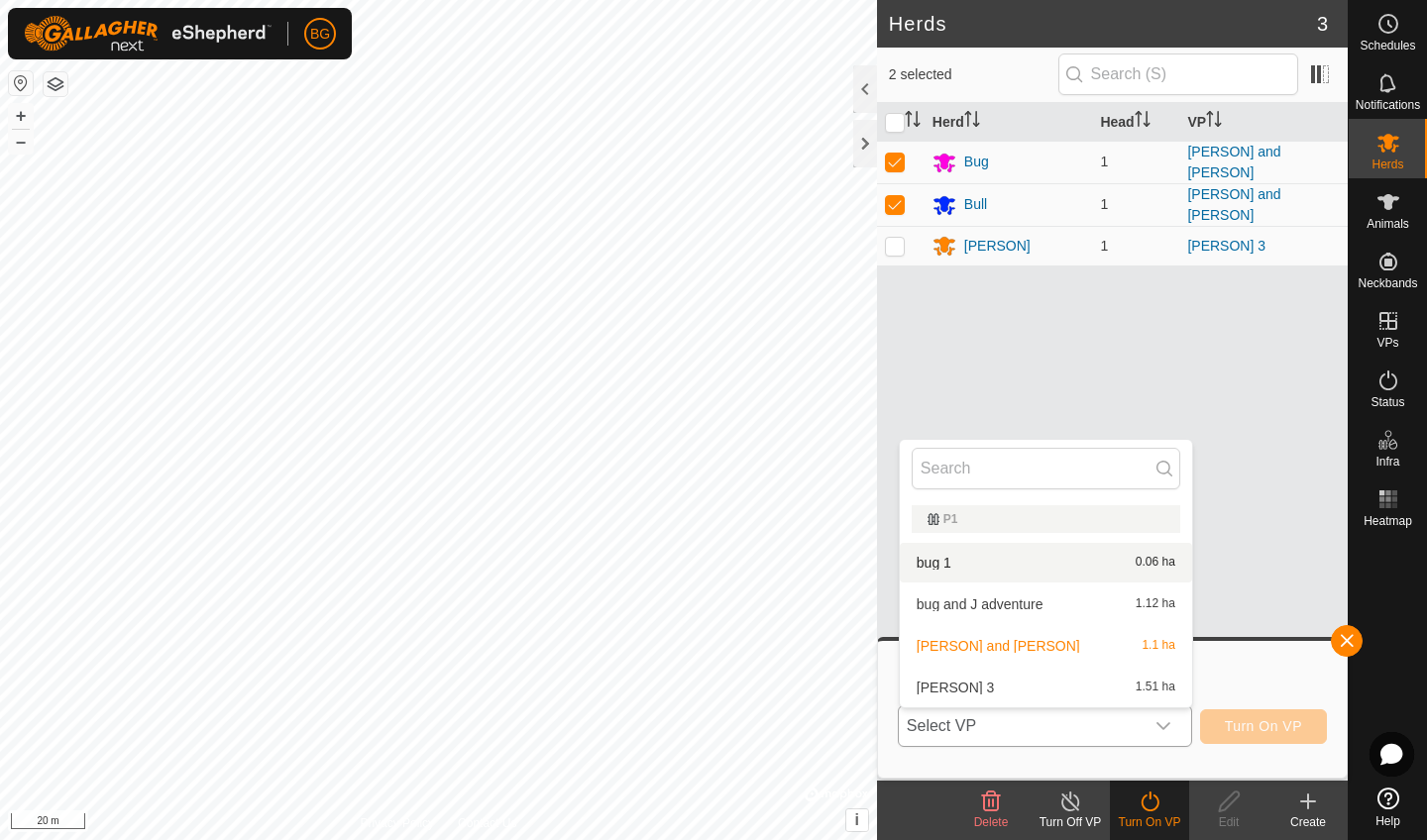 click on "bug 1  0.06 ha" at bounding box center [1045, 563] 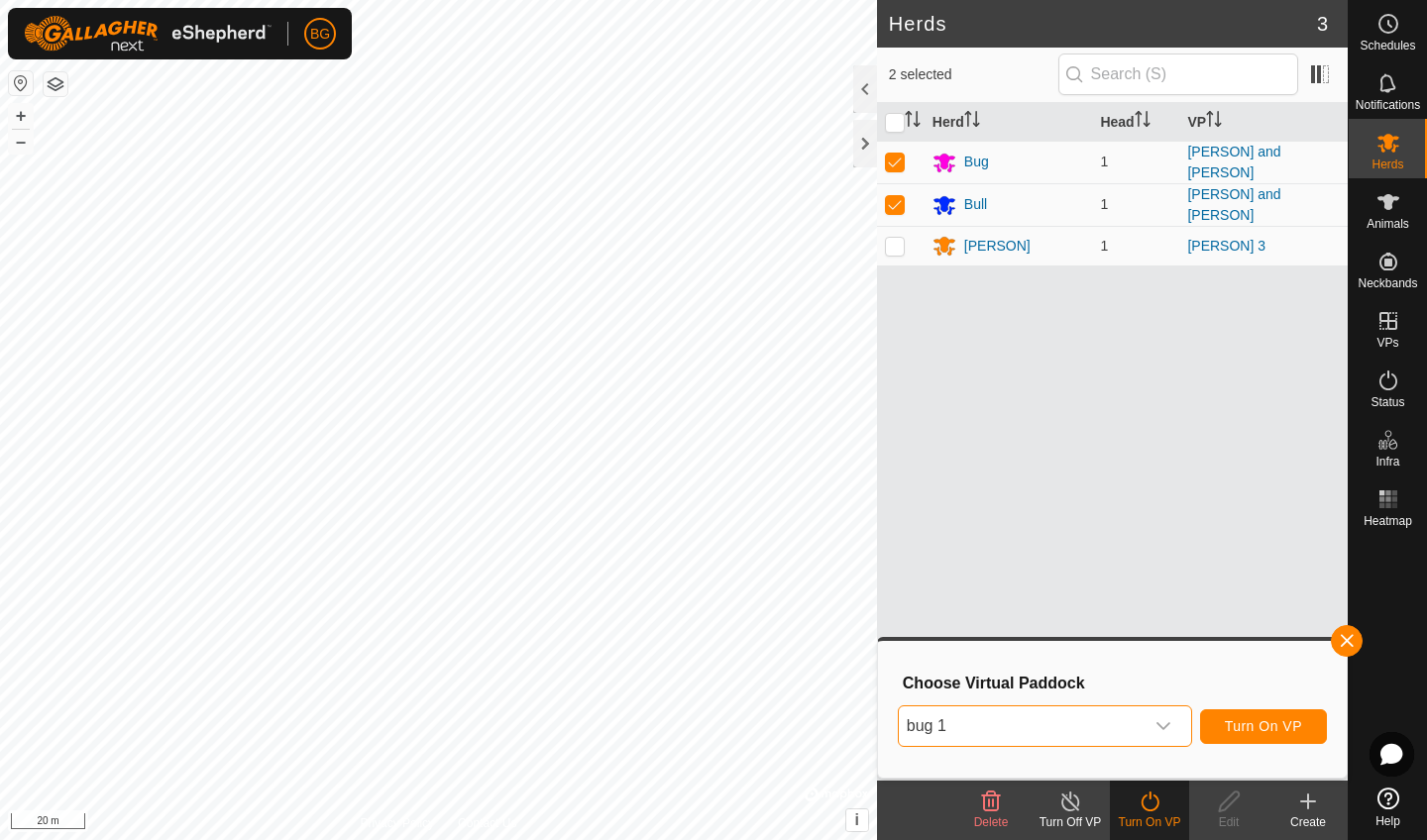 click on "Turn On VP" at bounding box center (1263, 726) 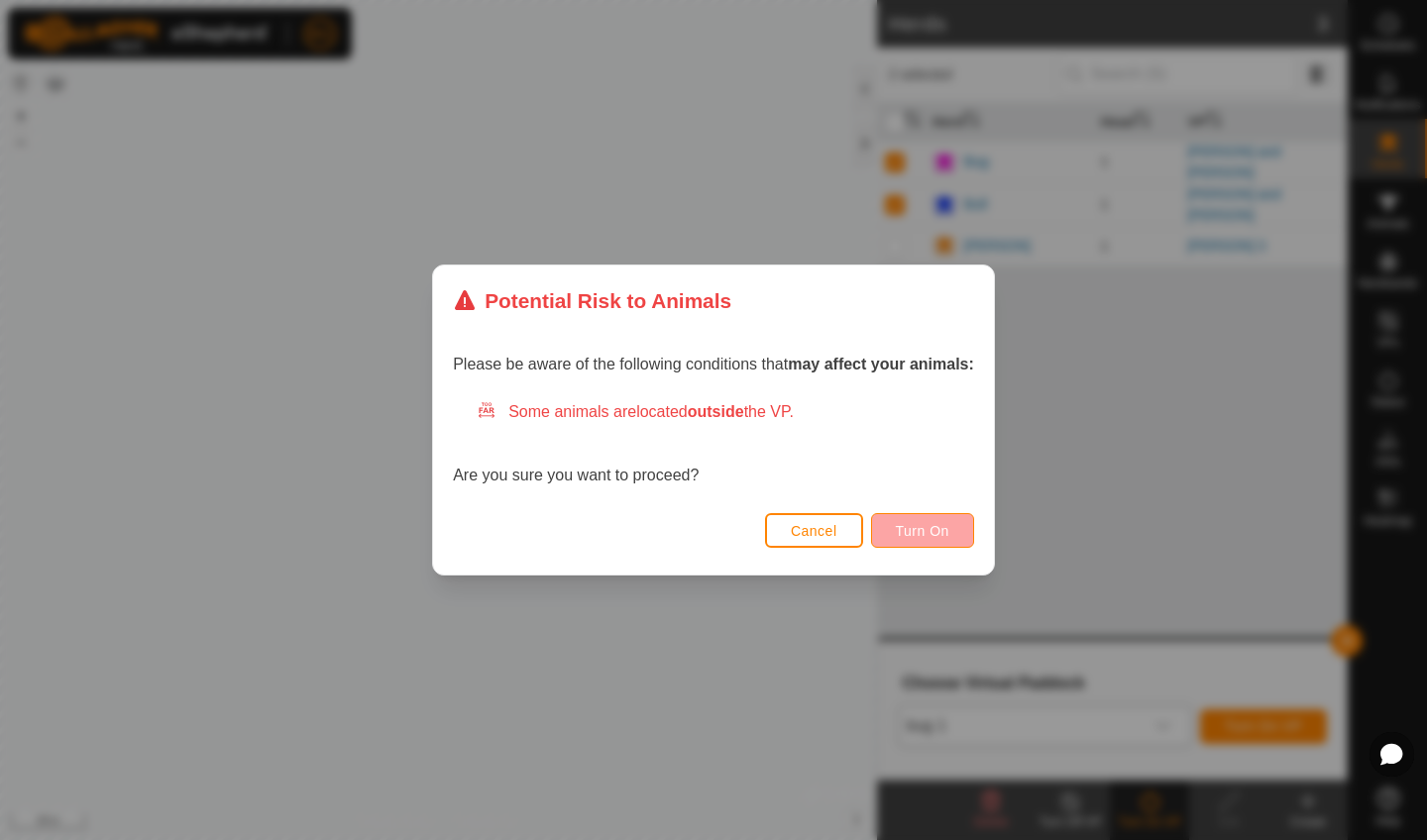 click on "Turn On" at bounding box center (923, 531) 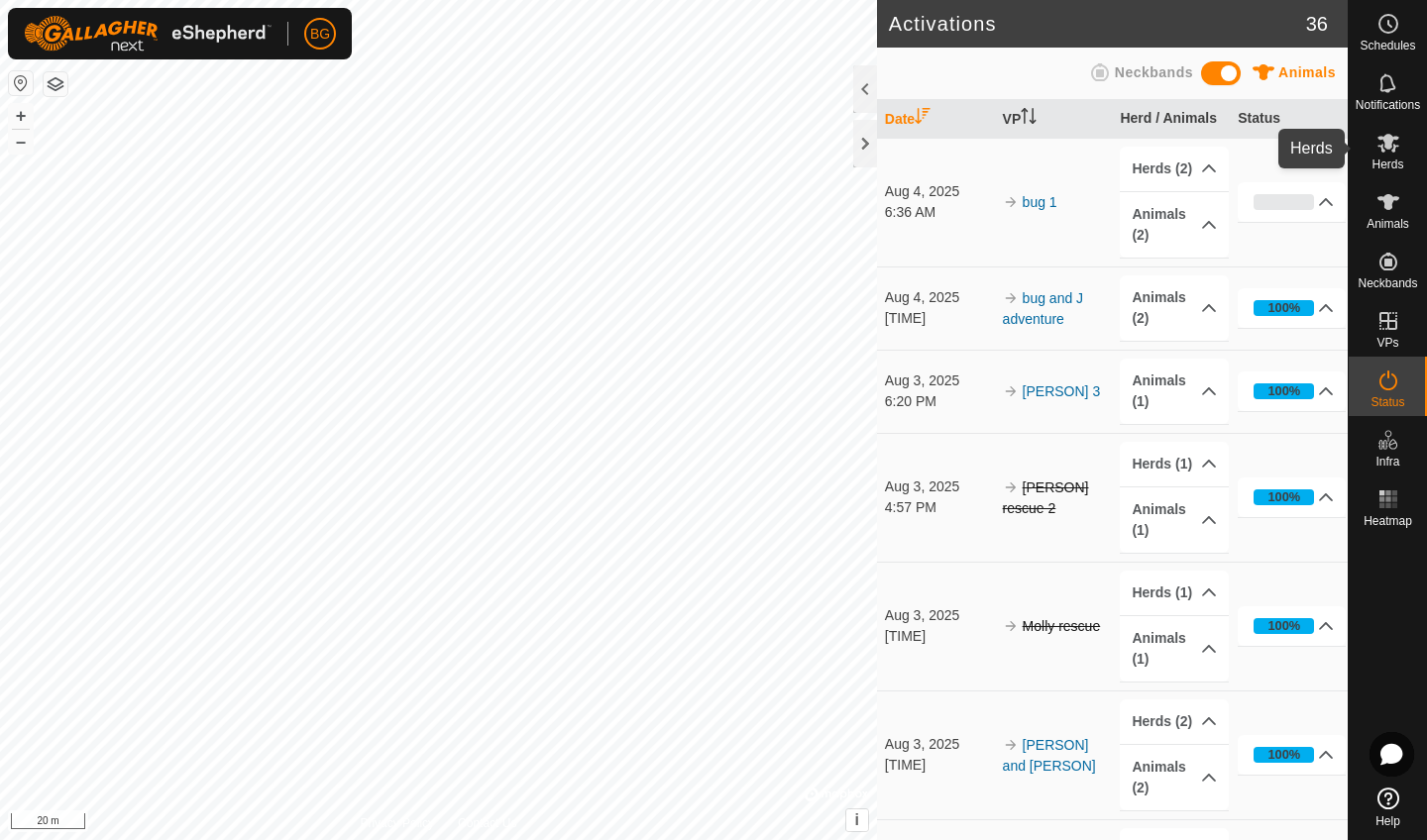 click 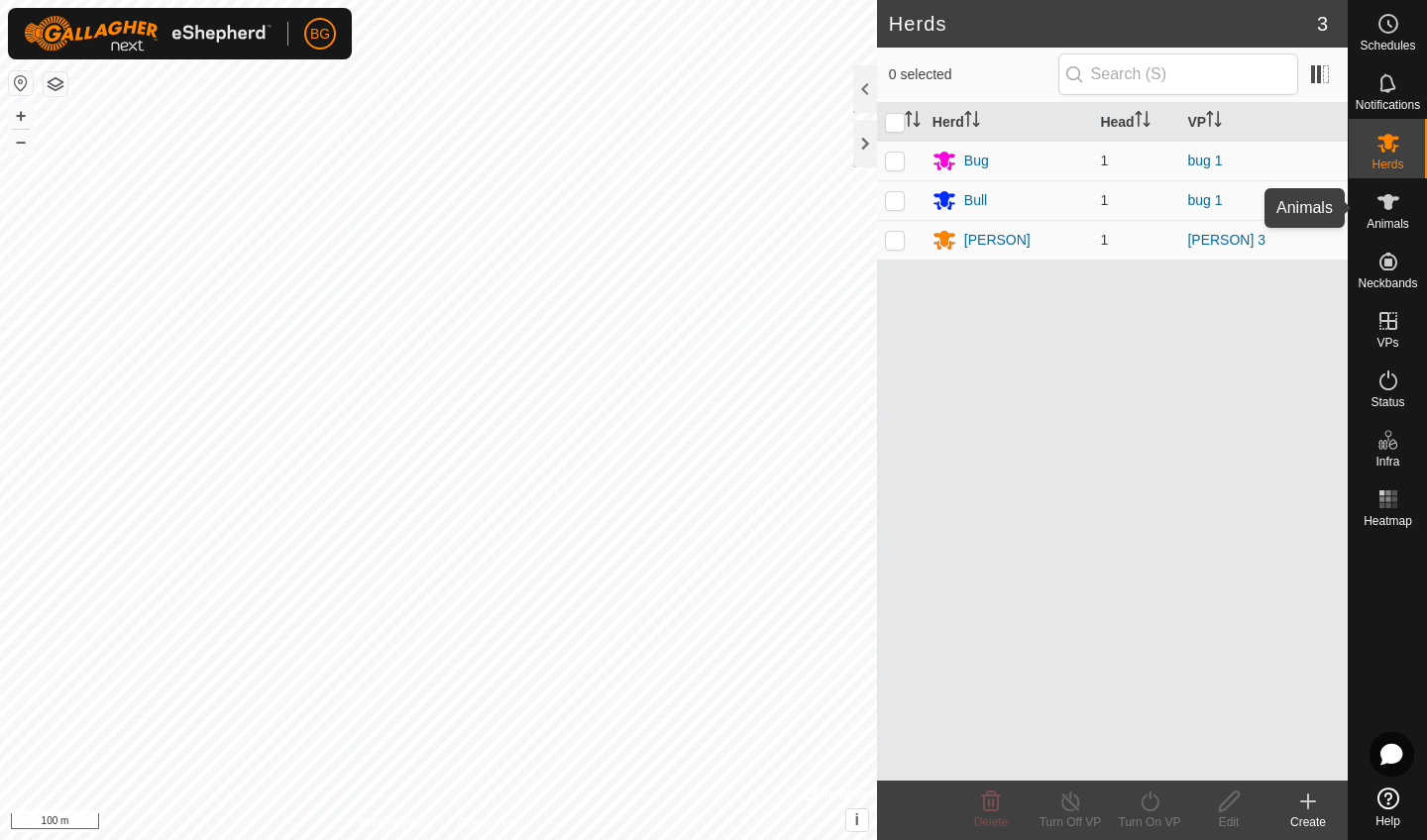 click on "Animals" at bounding box center [1387, 224] 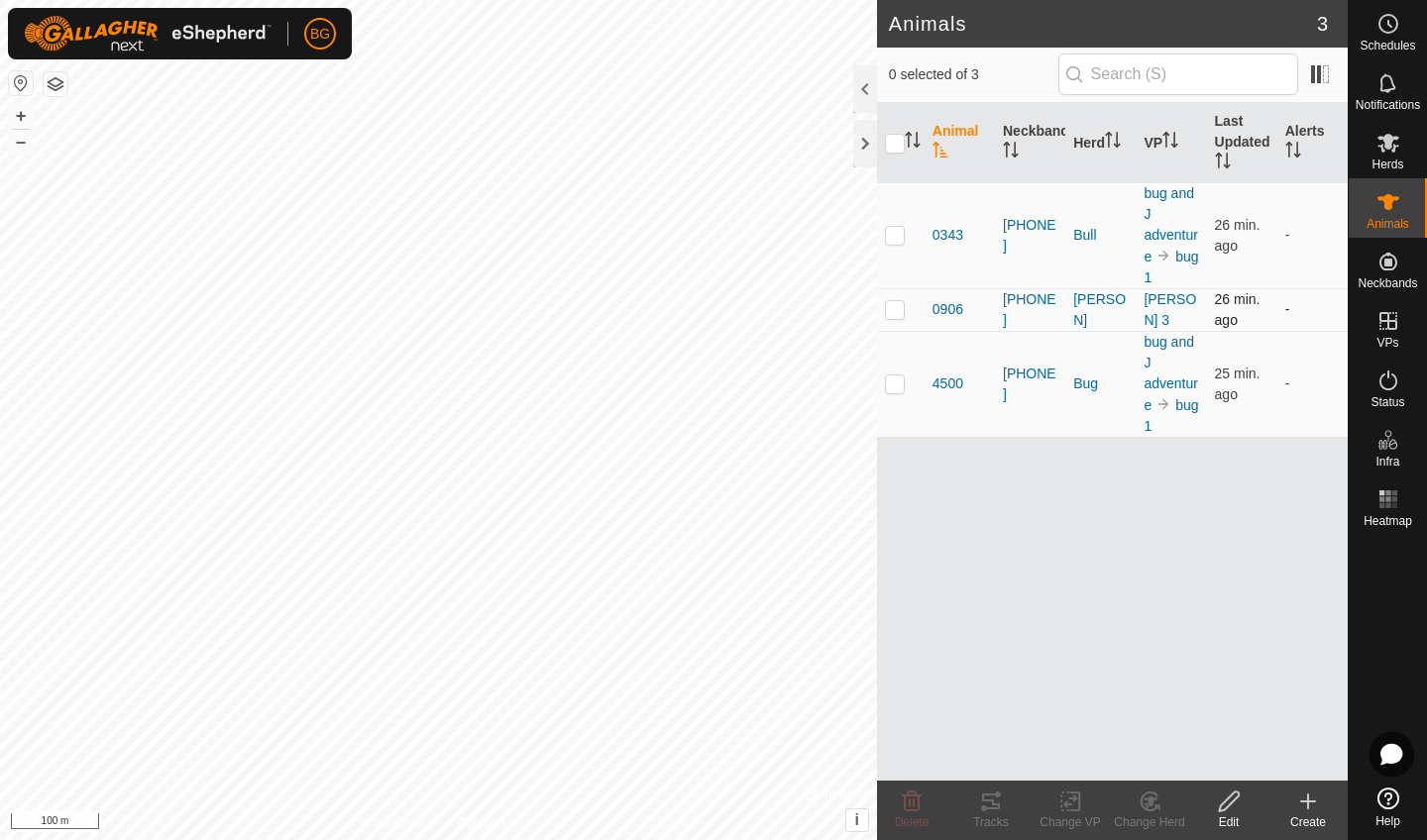 click at bounding box center [895, 309] 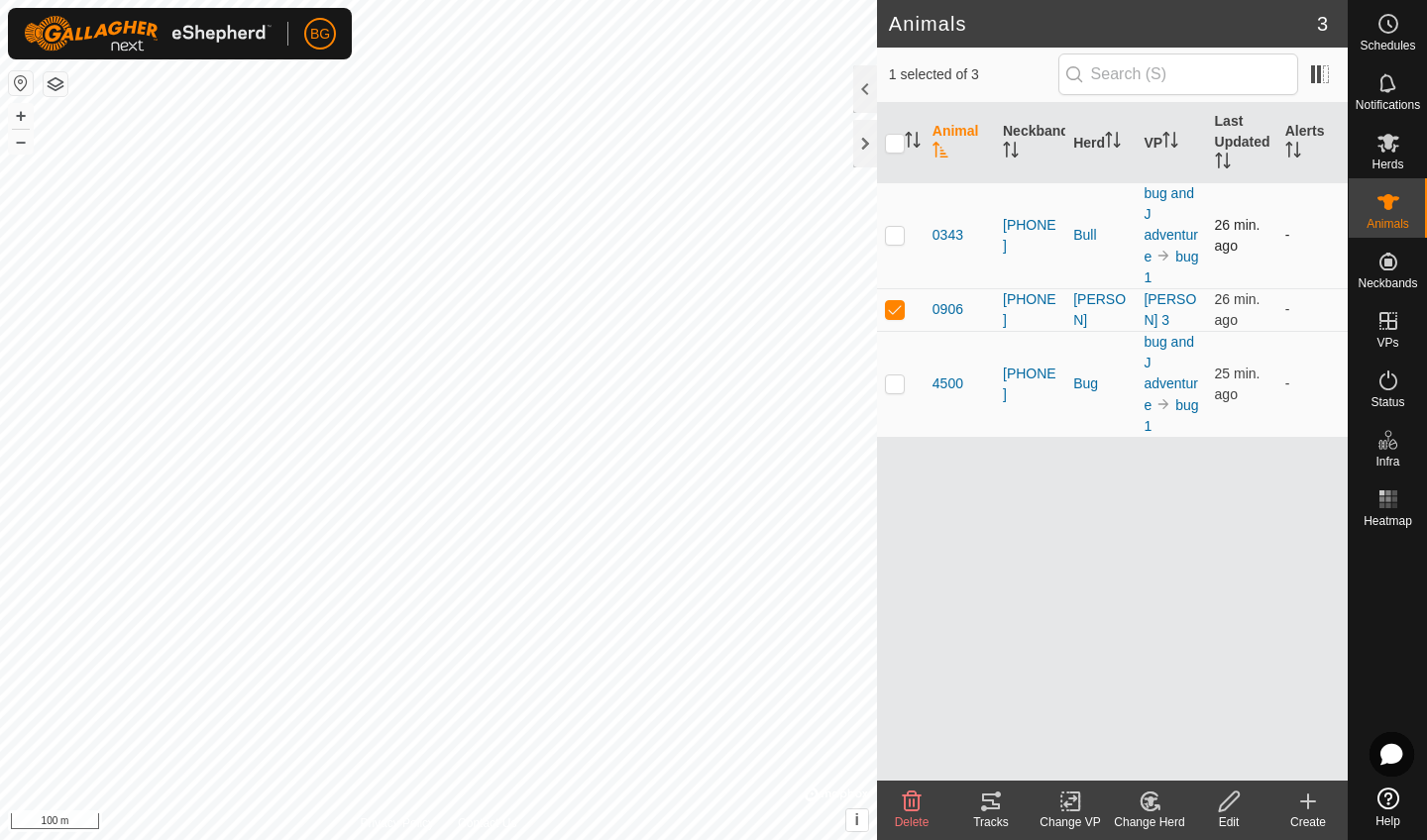 click at bounding box center [895, 235] 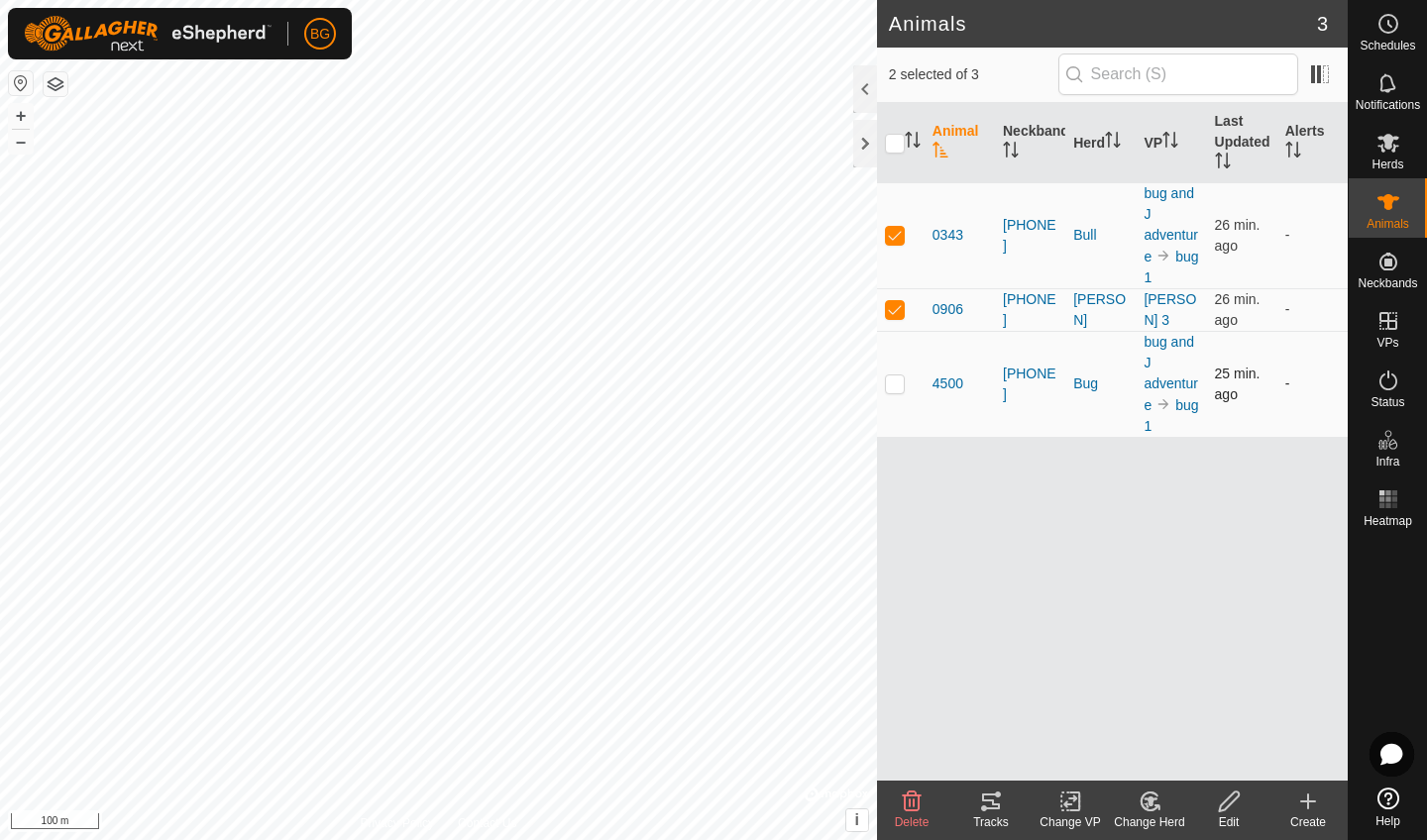 click at bounding box center (895, 383) 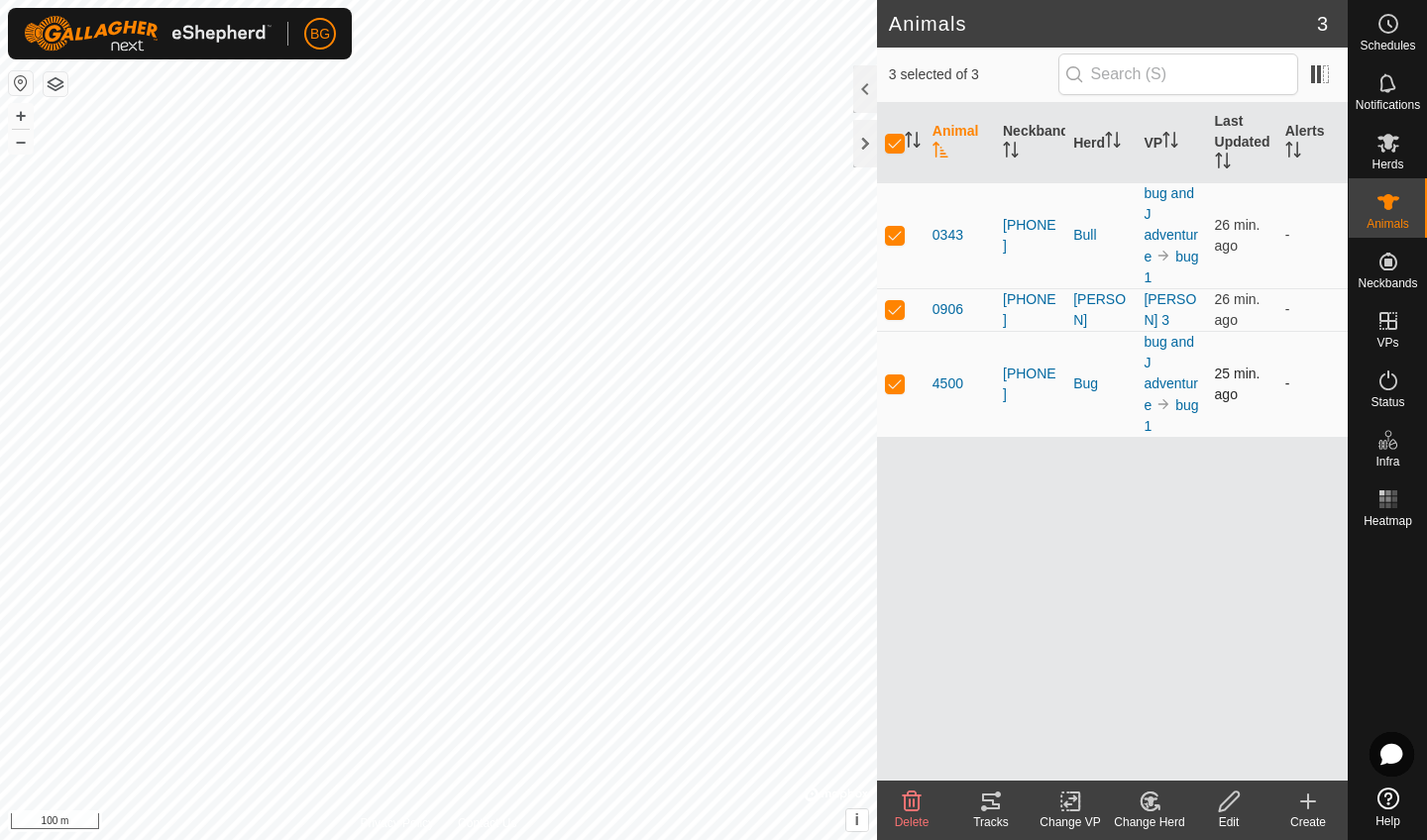 checkbox on "true" 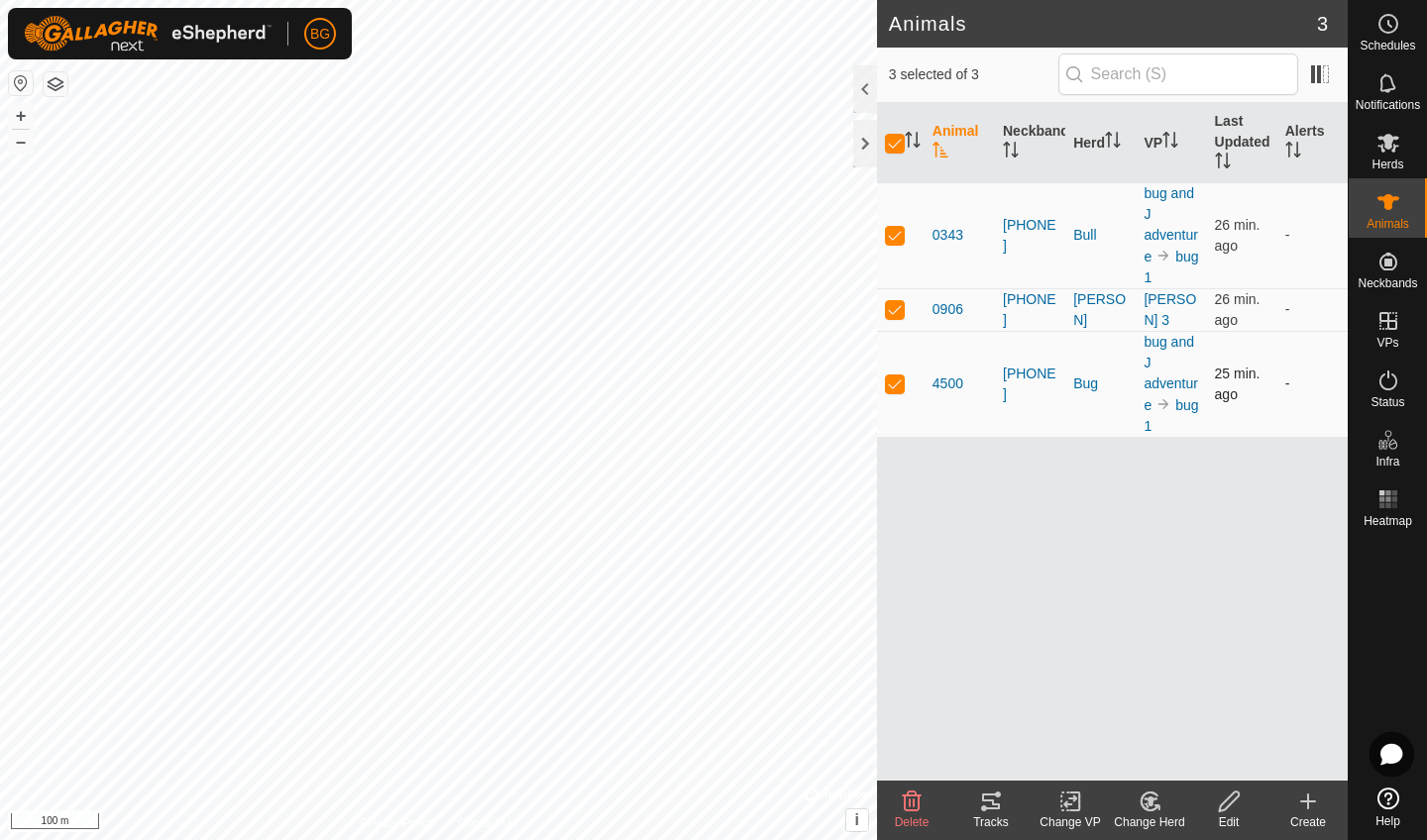 checkbox on "true" 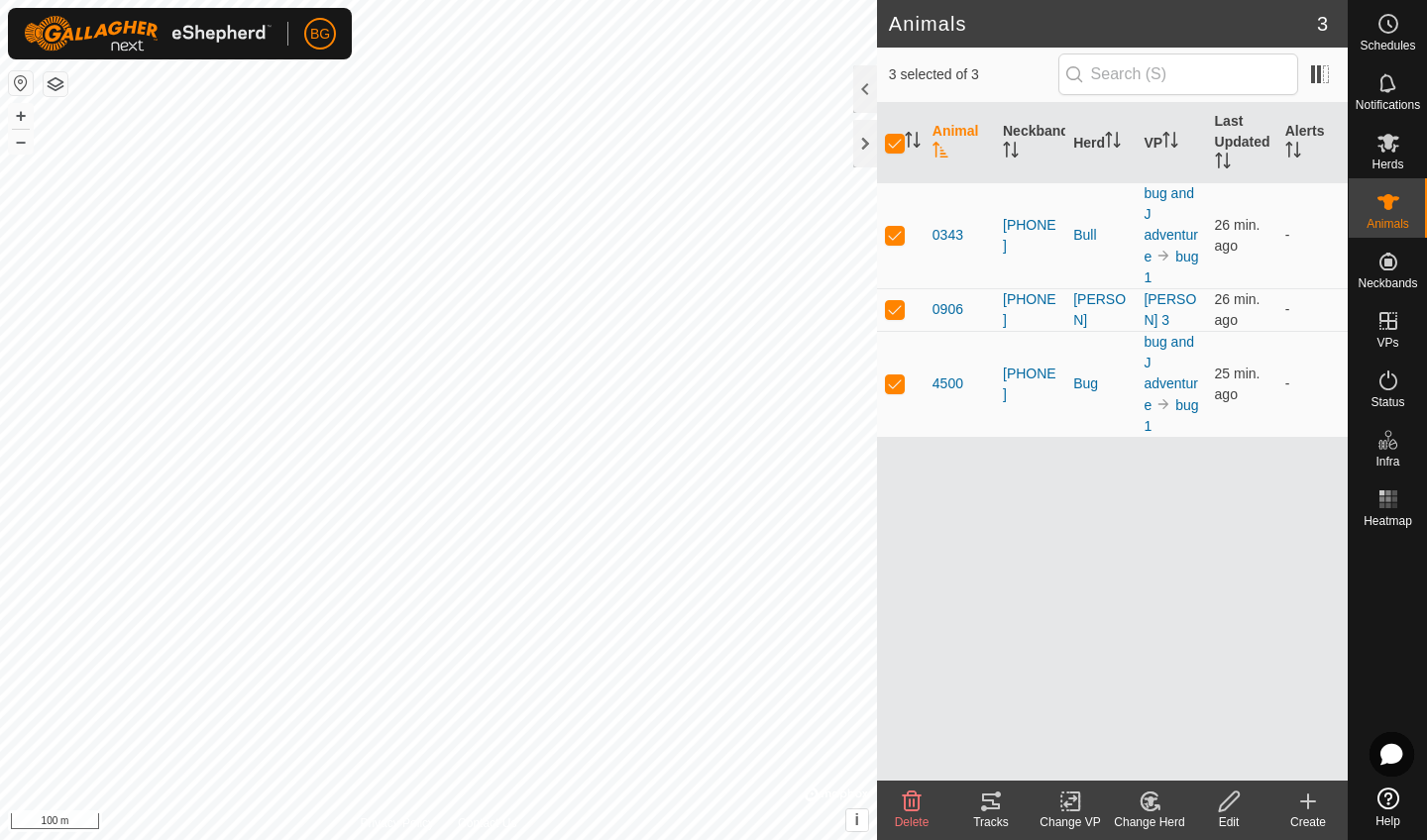 click 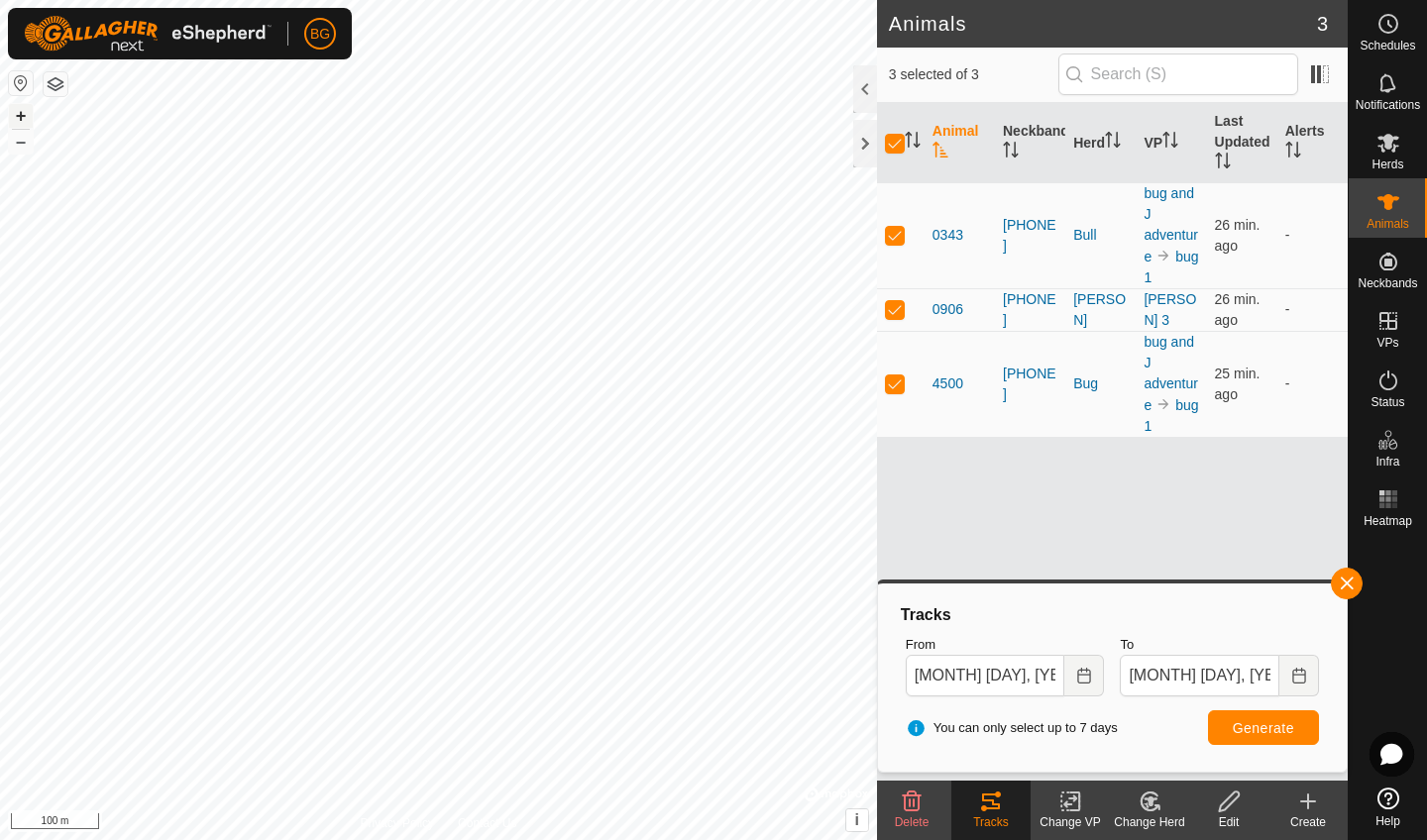 click on "+" at bounding box center [21, 116] 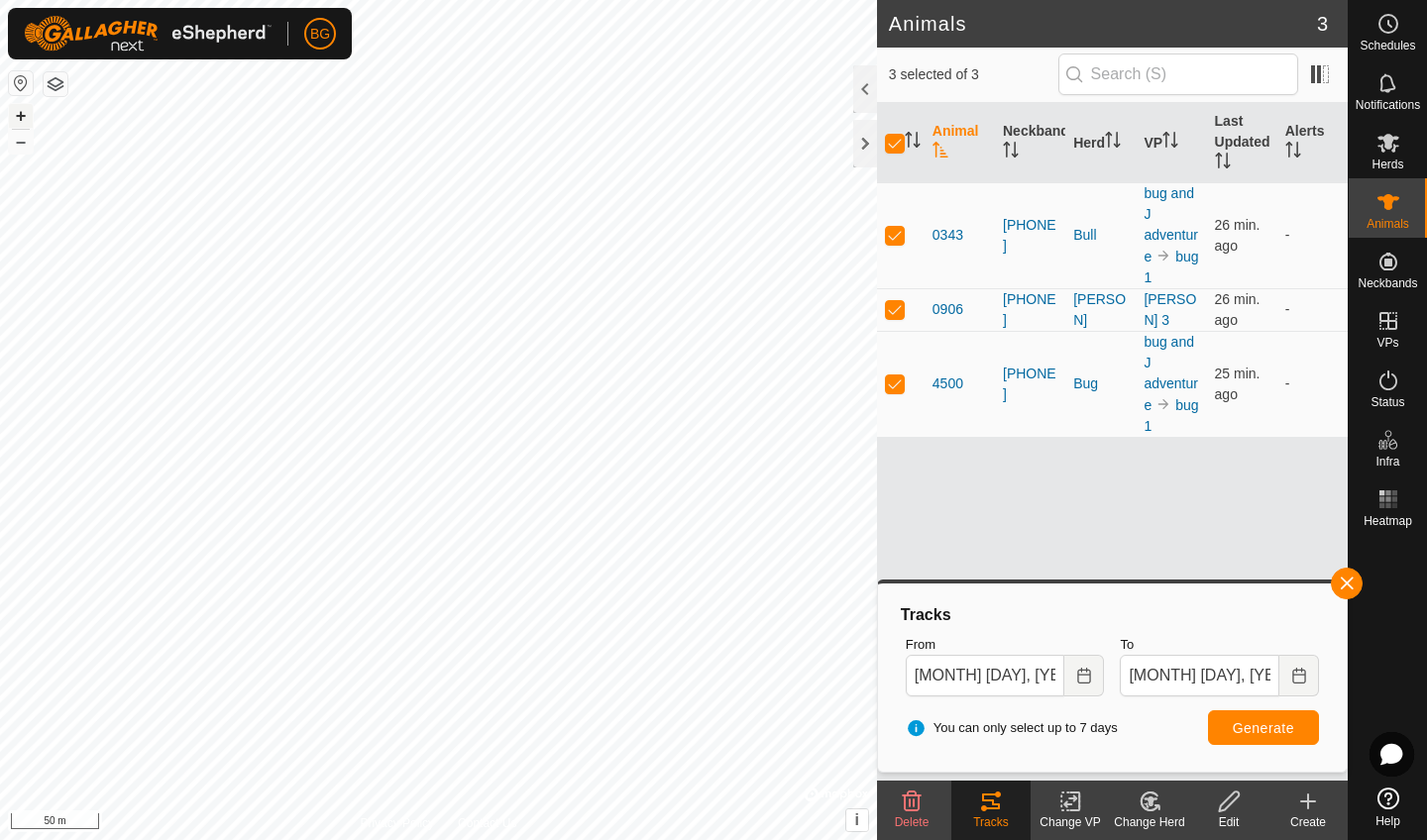 click on "+" at bounding box center (21, 116) 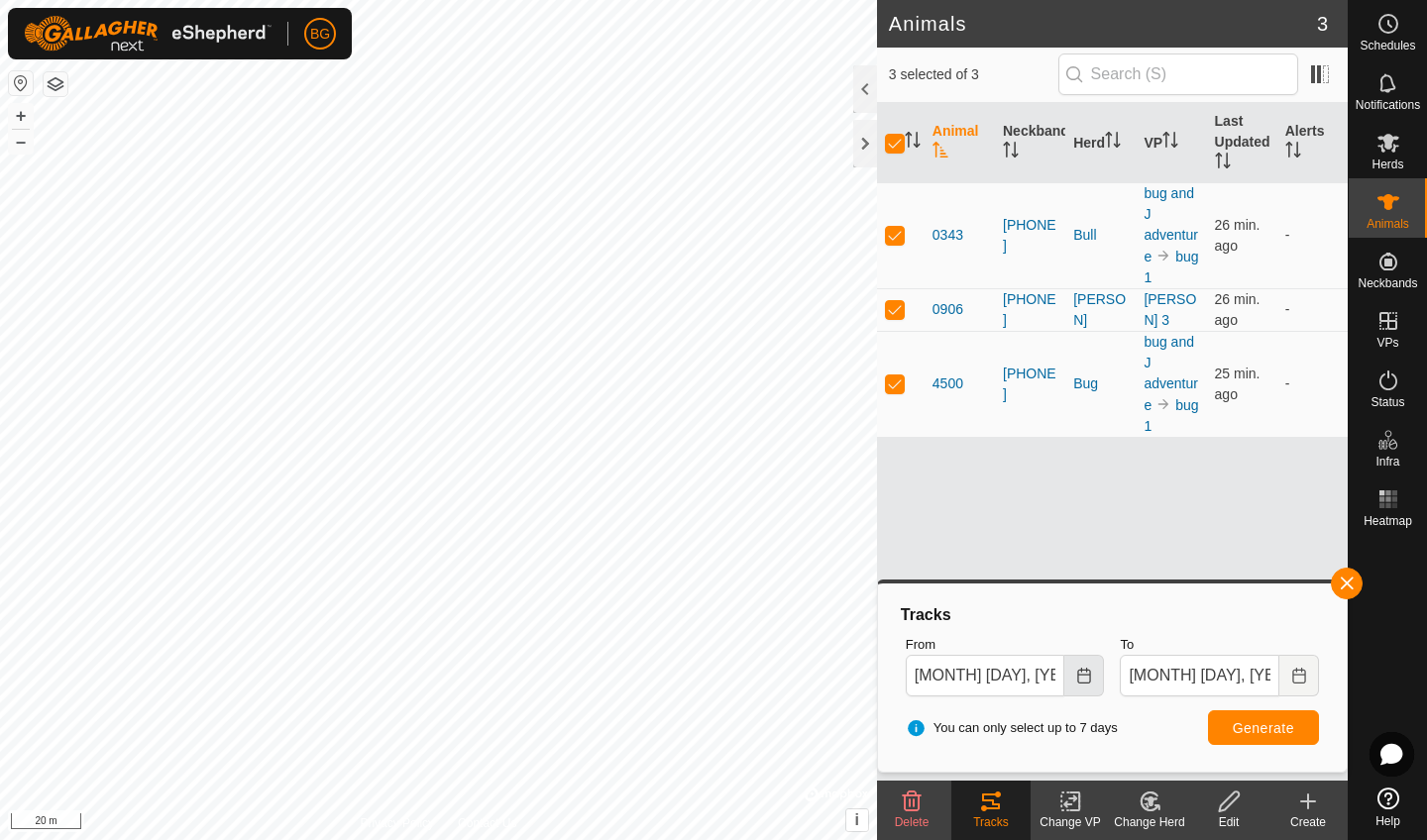 click 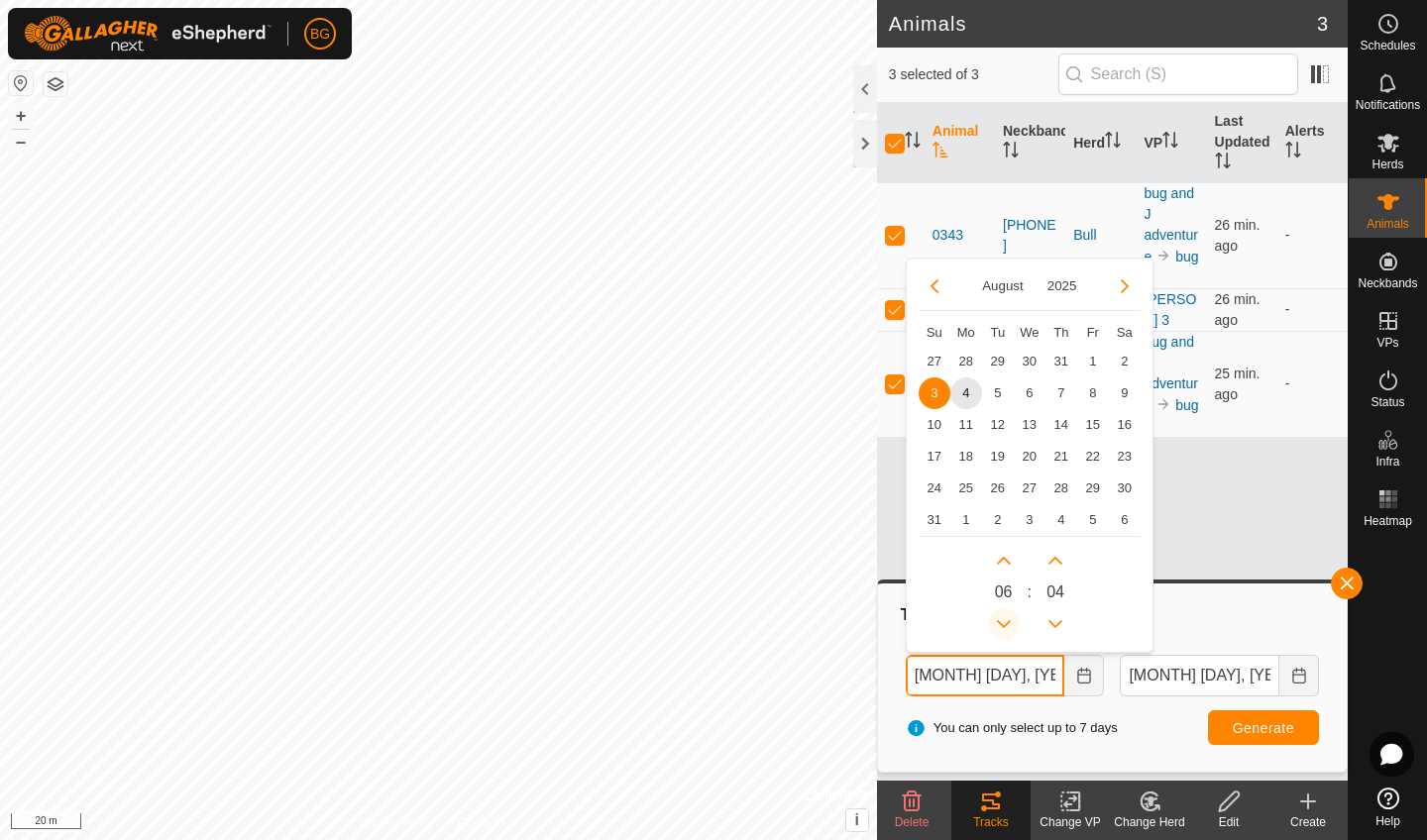 click at bounding box center (1004, 624) 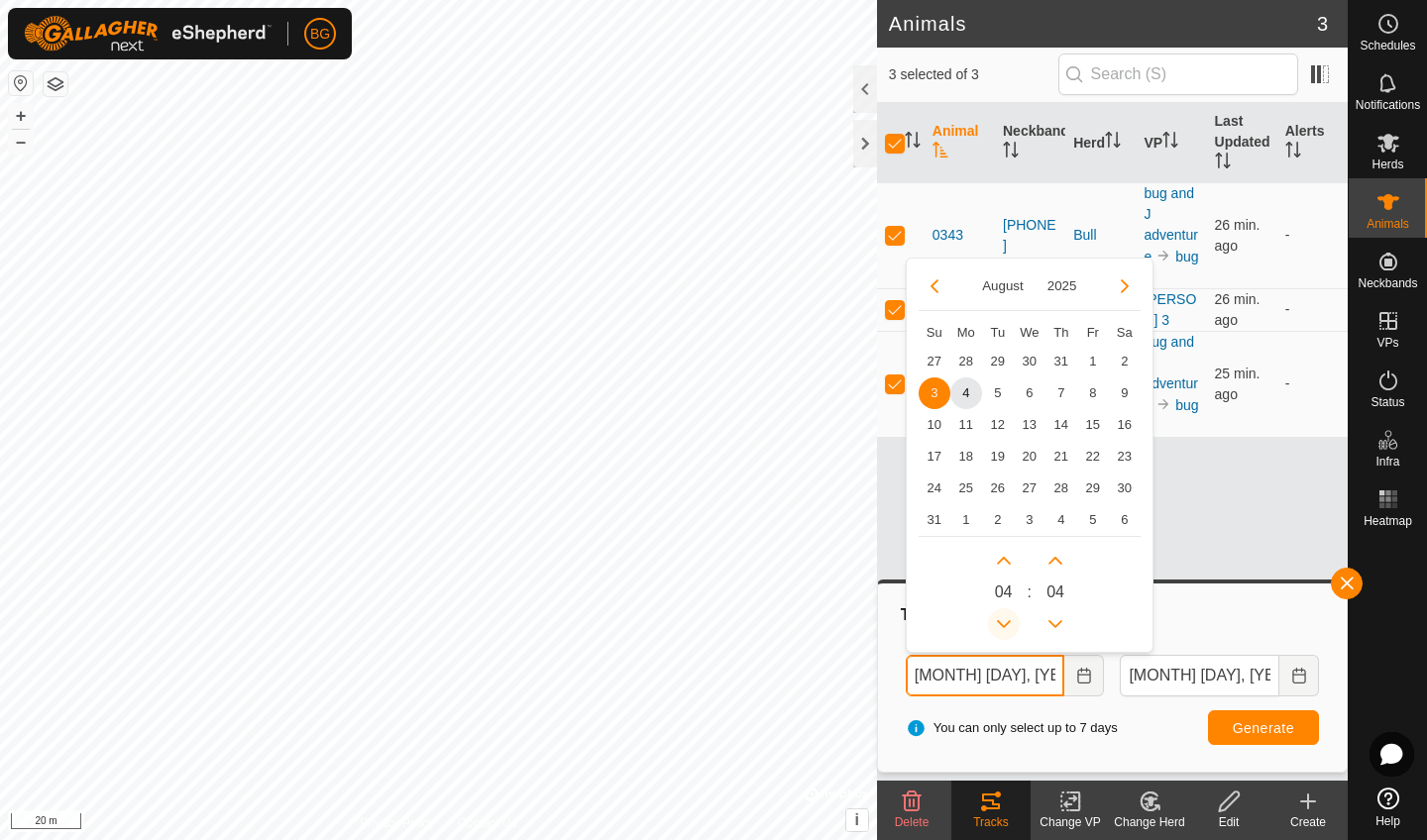 click at bounding box center (1004, 624) 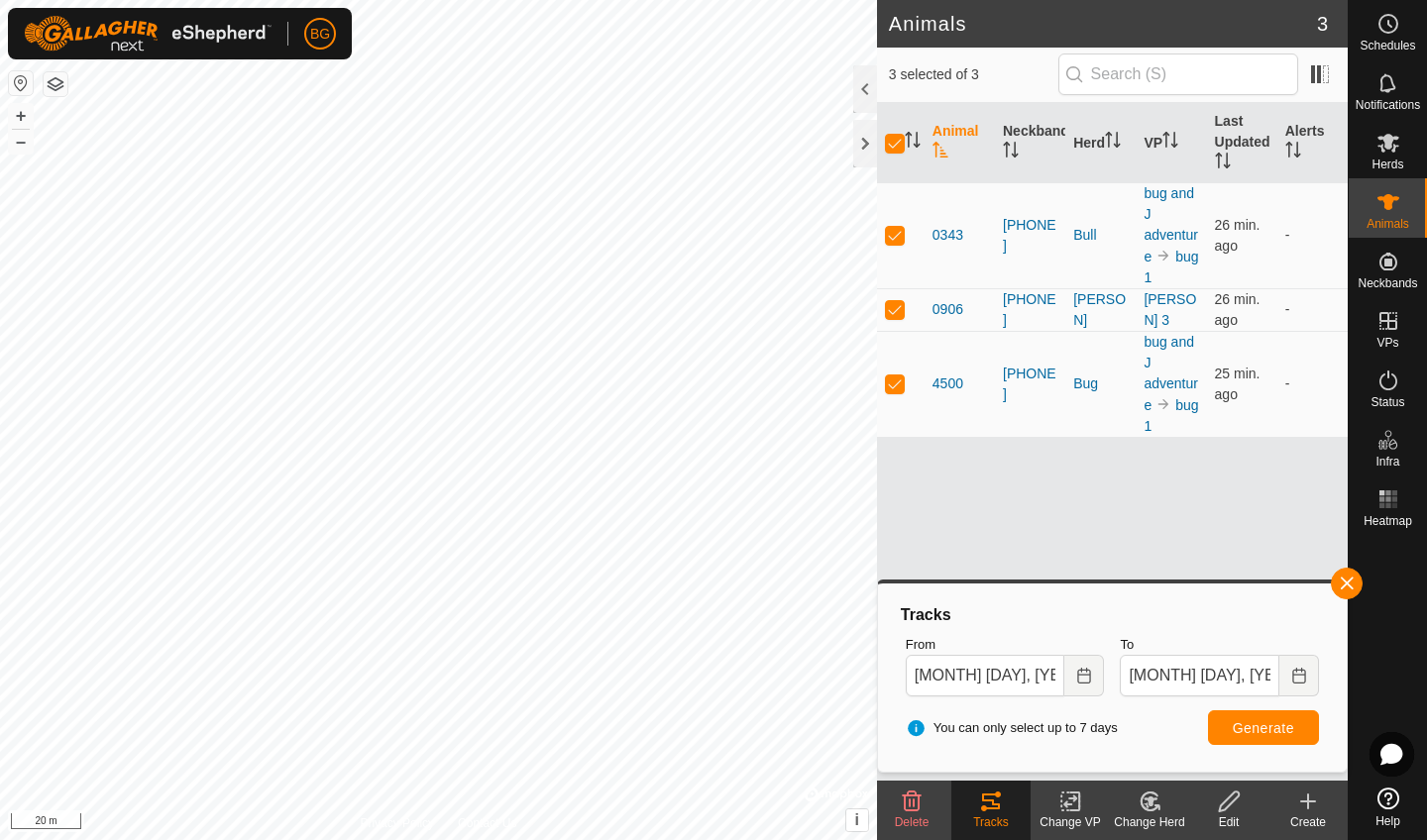 click on "Generate" at bounding box center [1263, 728] 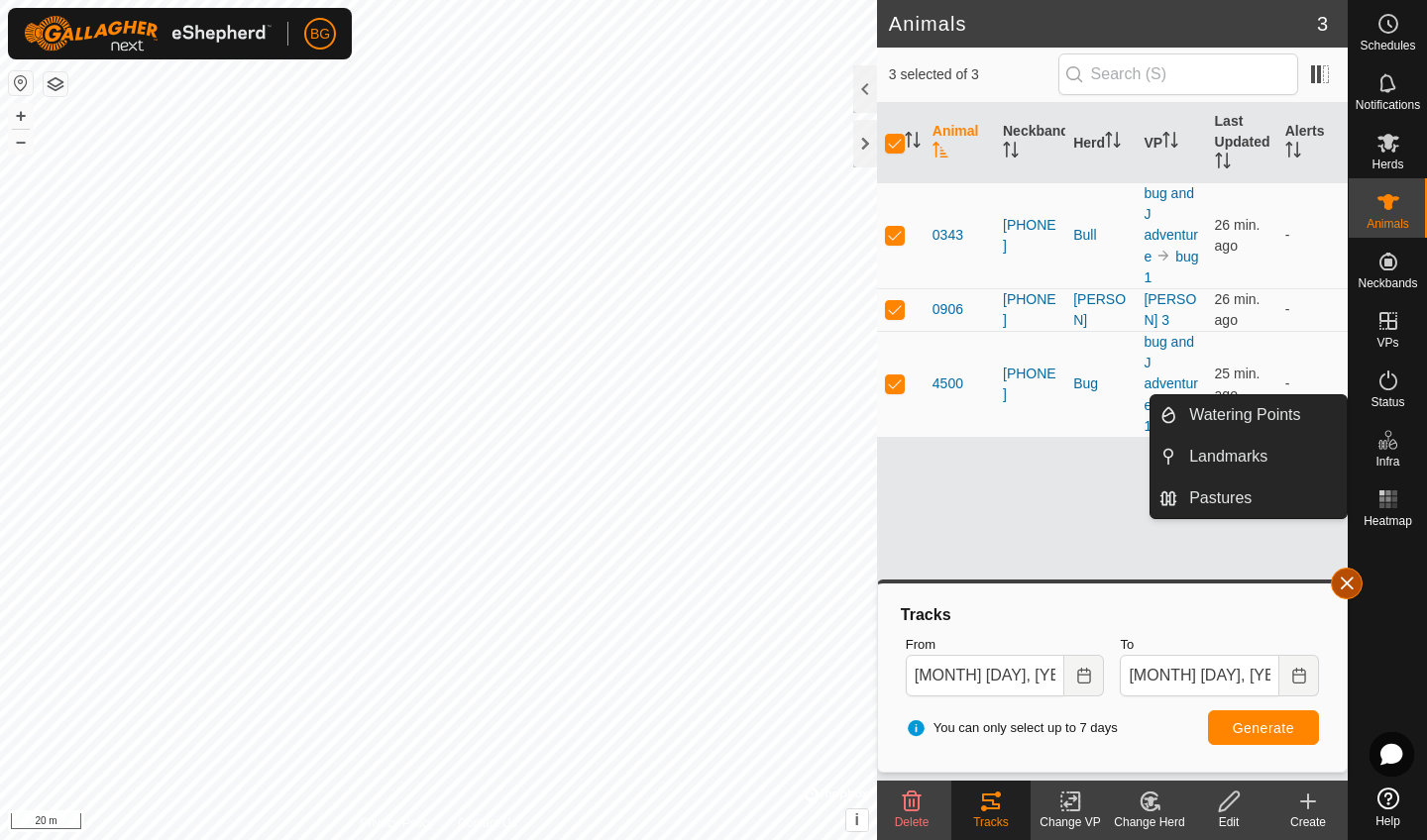 click at bounding box center (1347, 583) 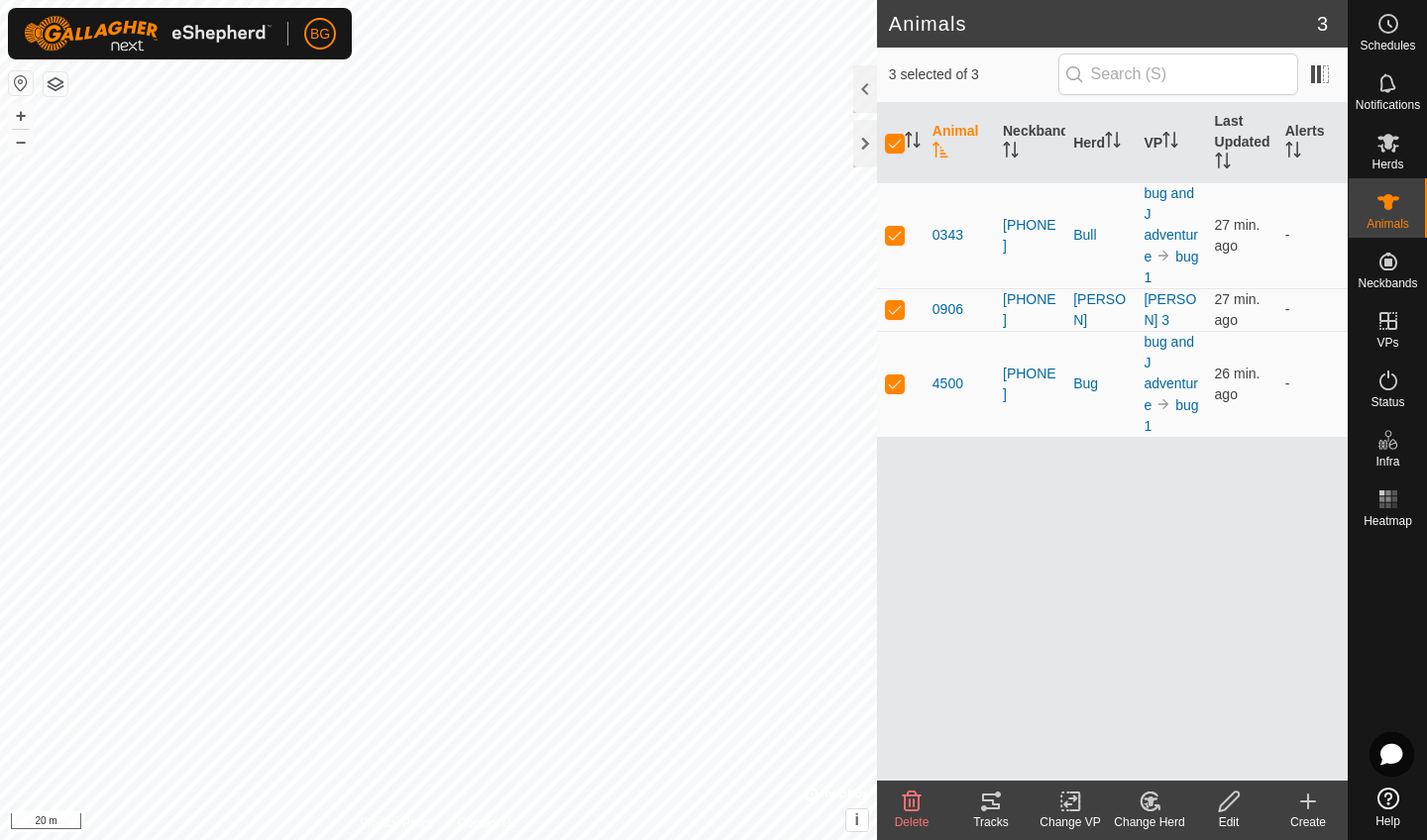 click 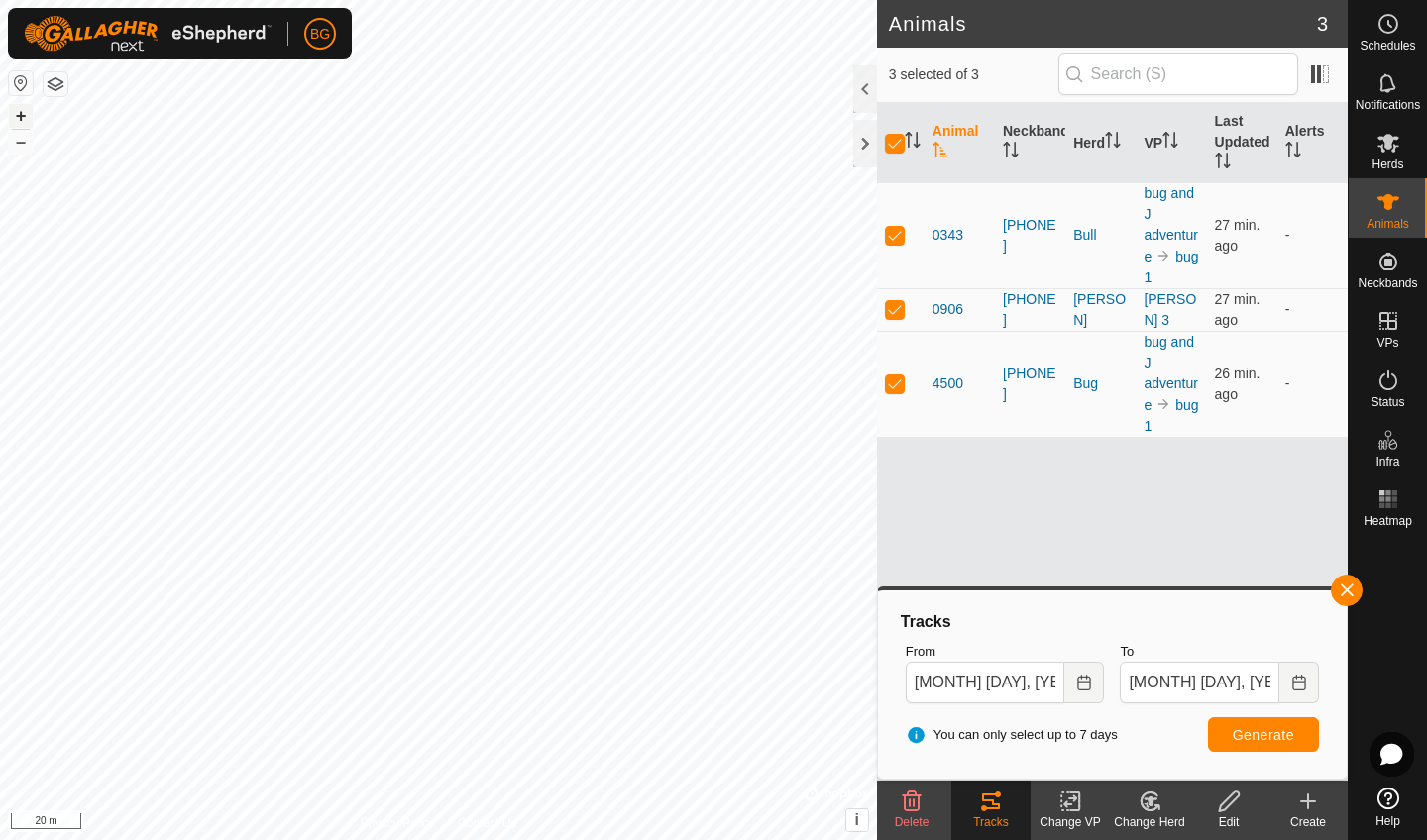 click on "+" at bounding box center [21, 116] 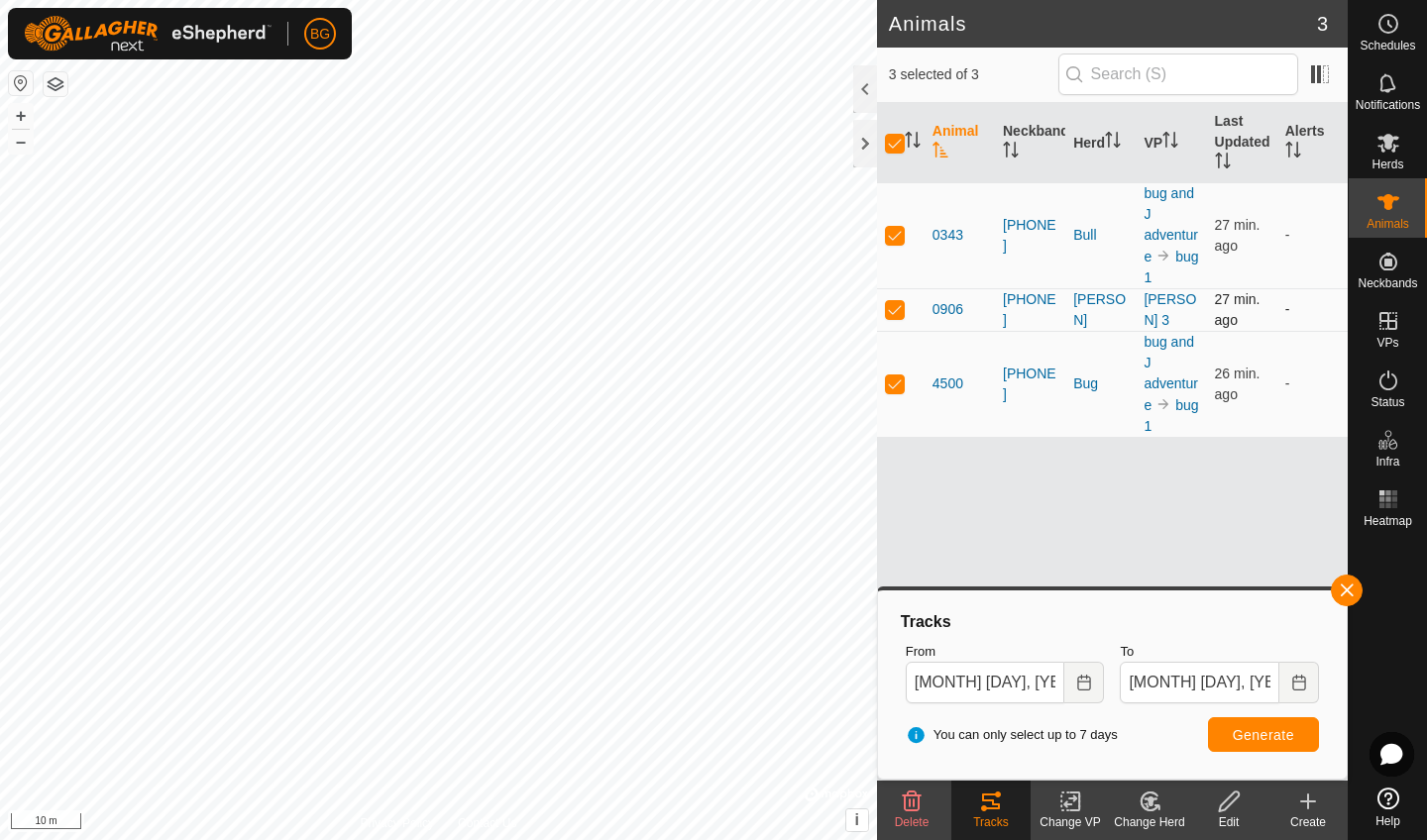 click at bounding box center [895, 309] 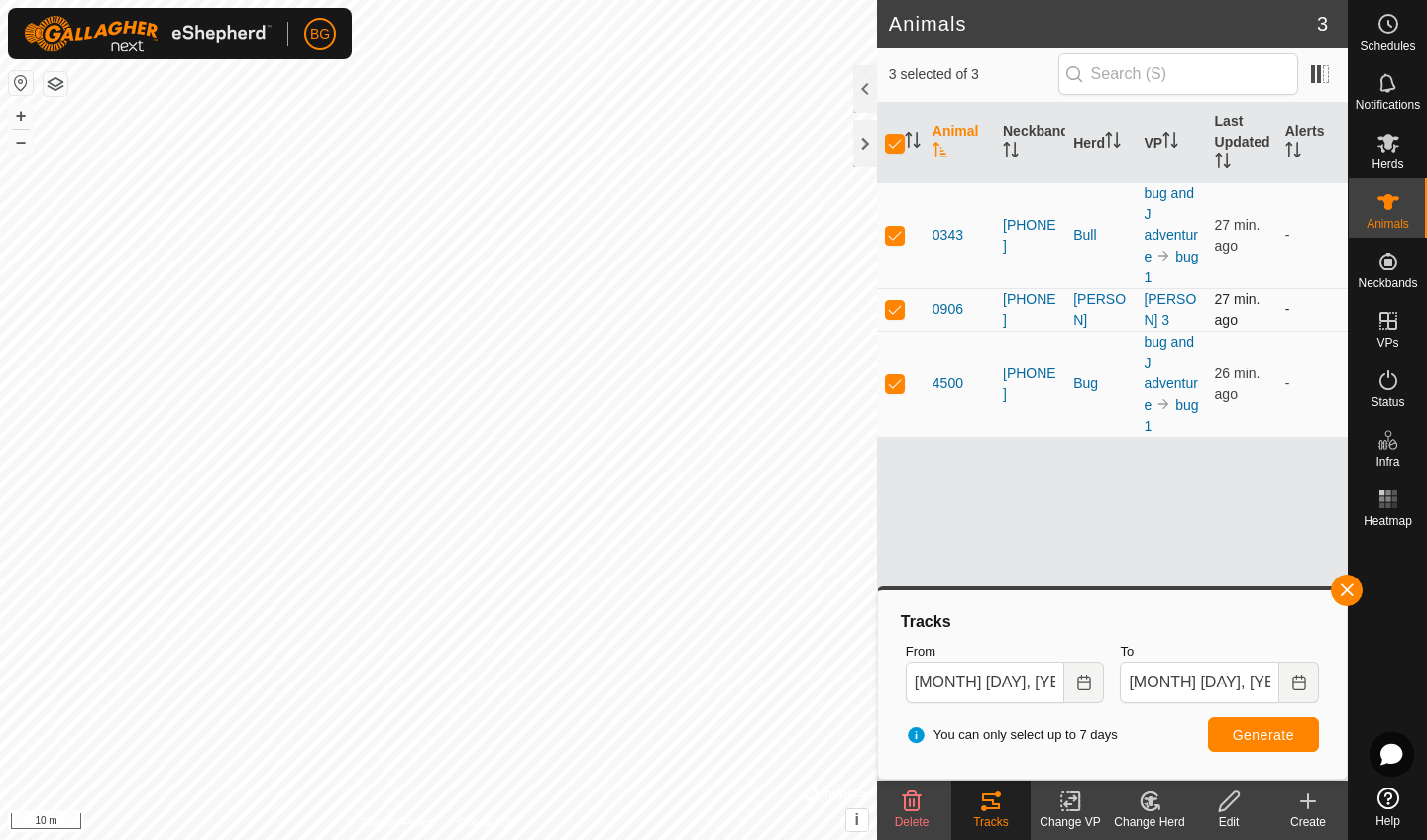 checkbox on "false" 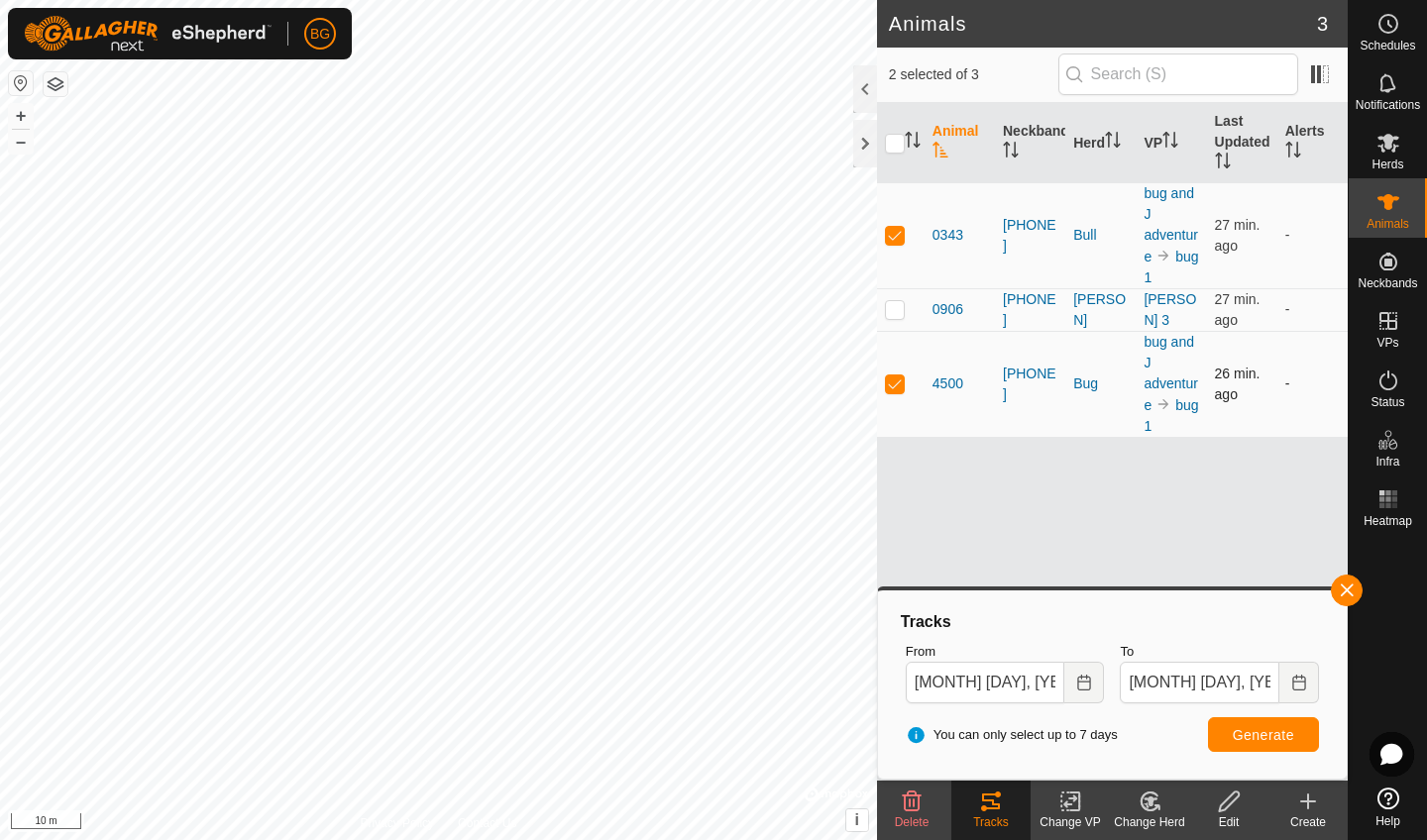 click at bounding box center (895, 383) 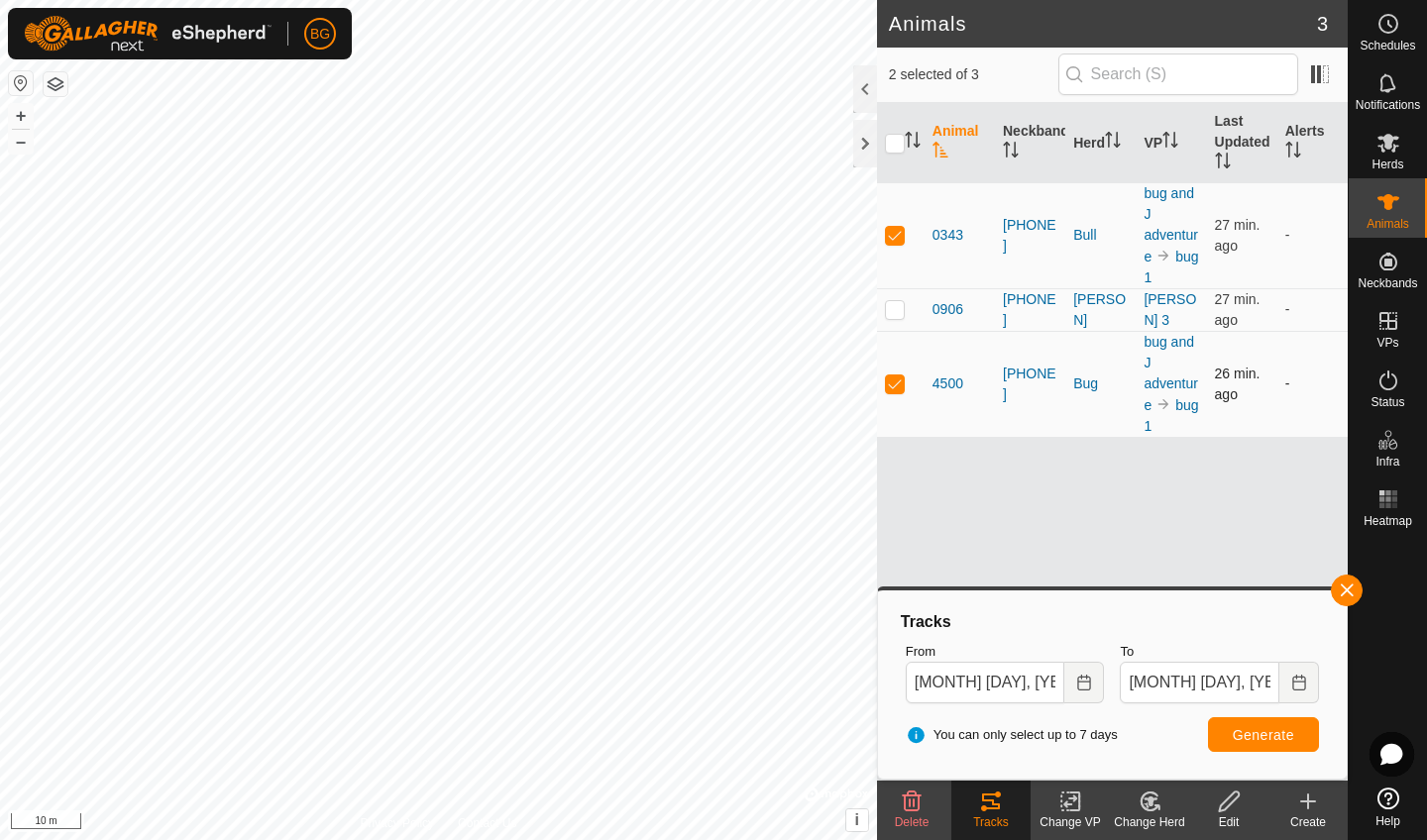 checkbox on "false" 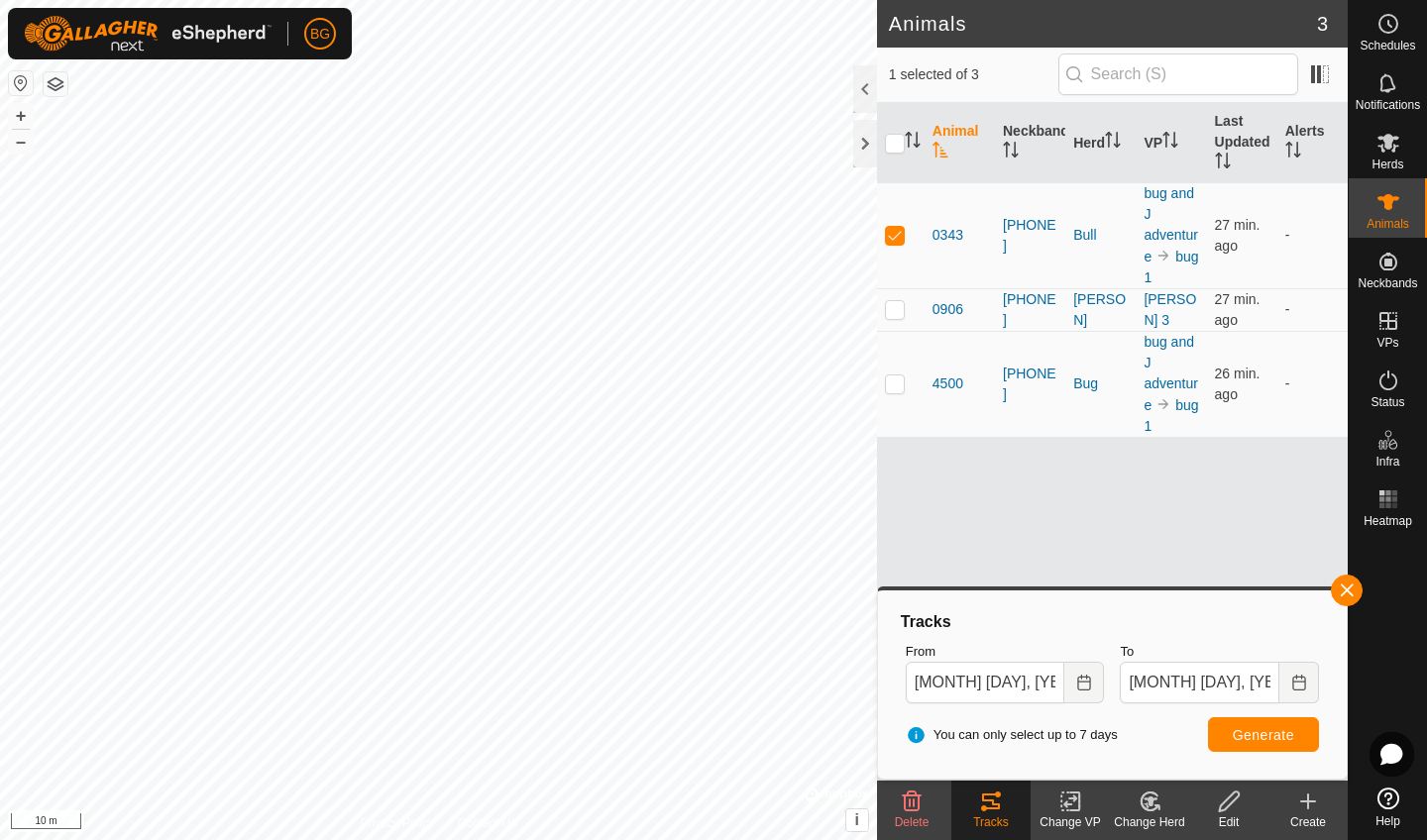 click on "Generate" at bounding box center (1263, 735) 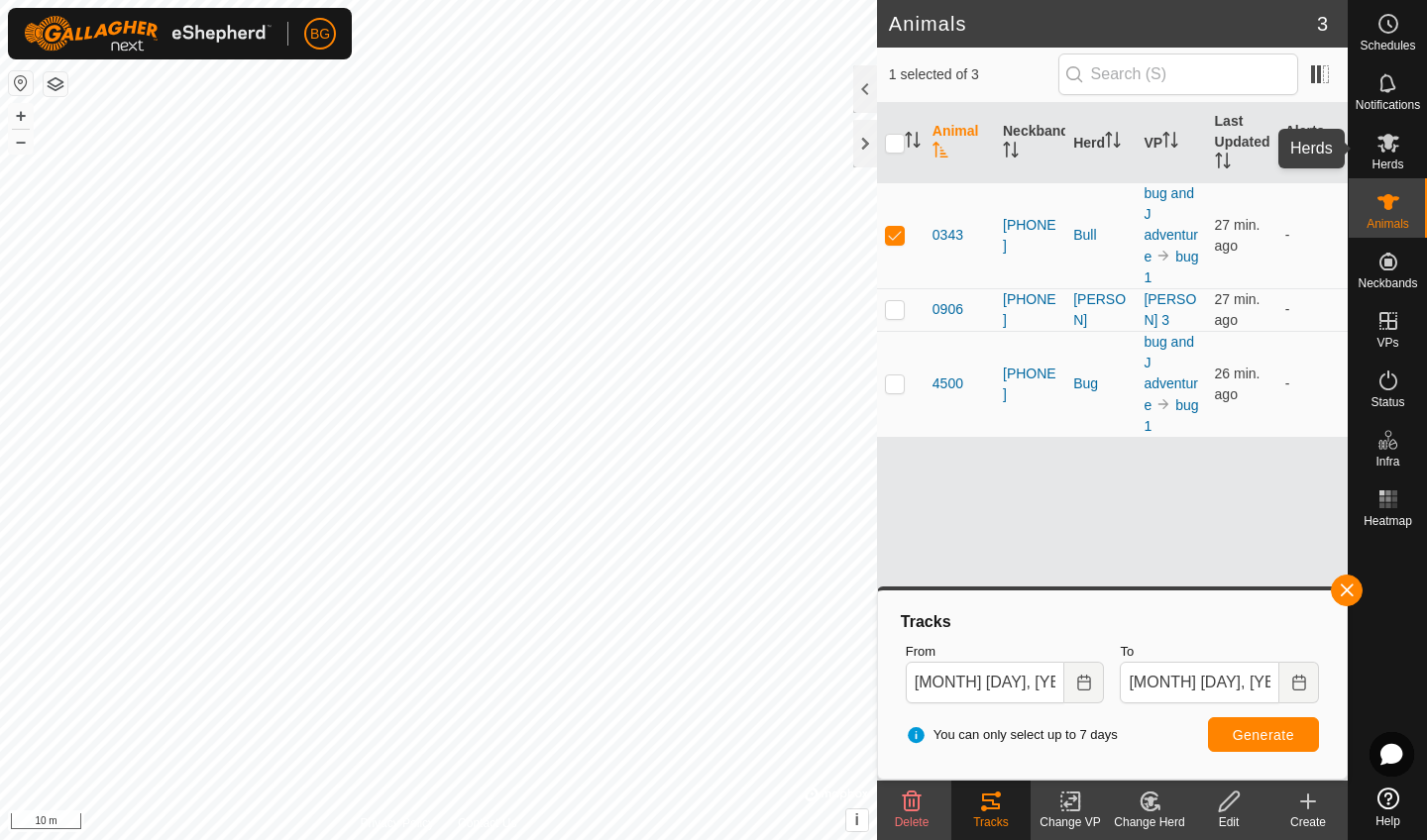 click 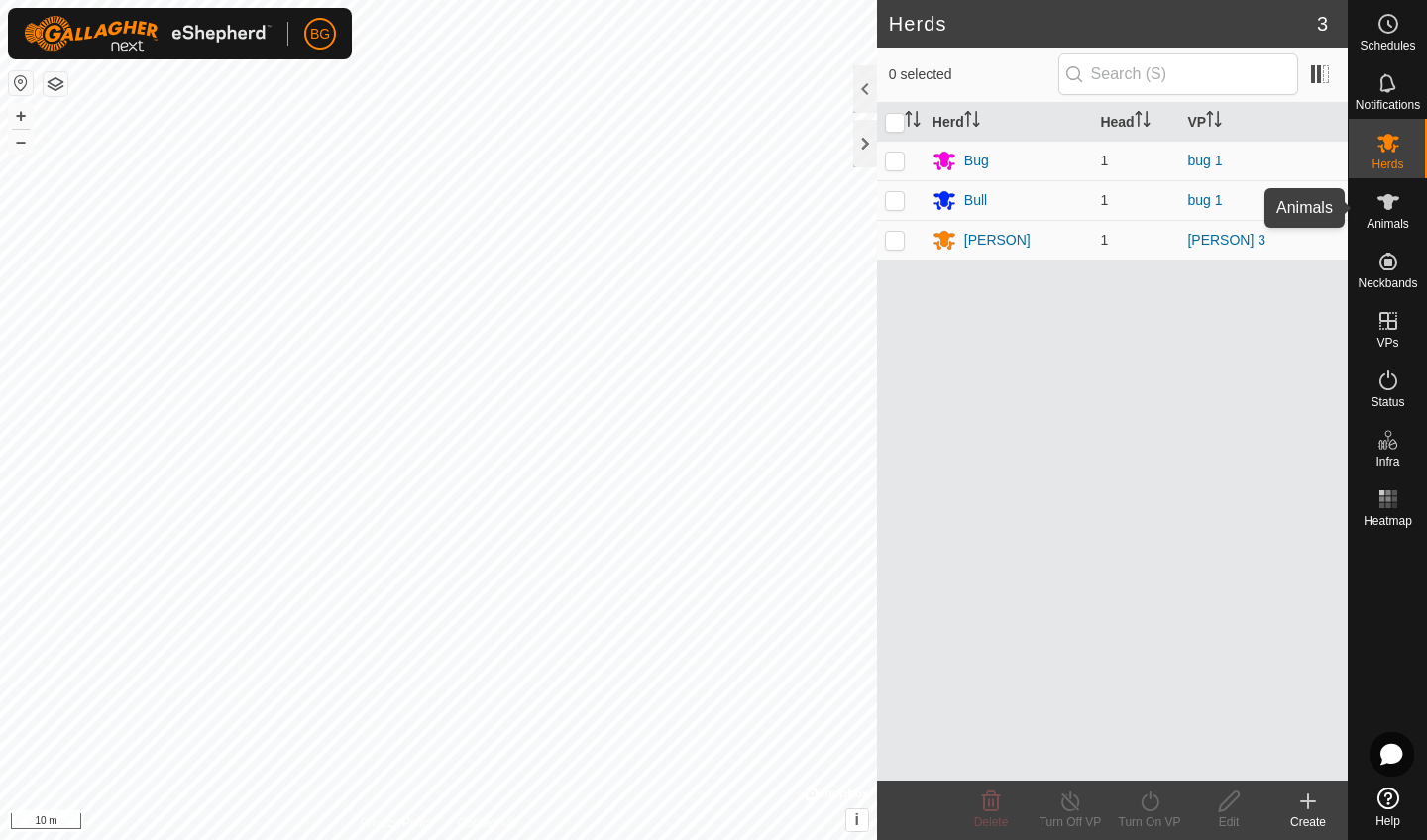 click 